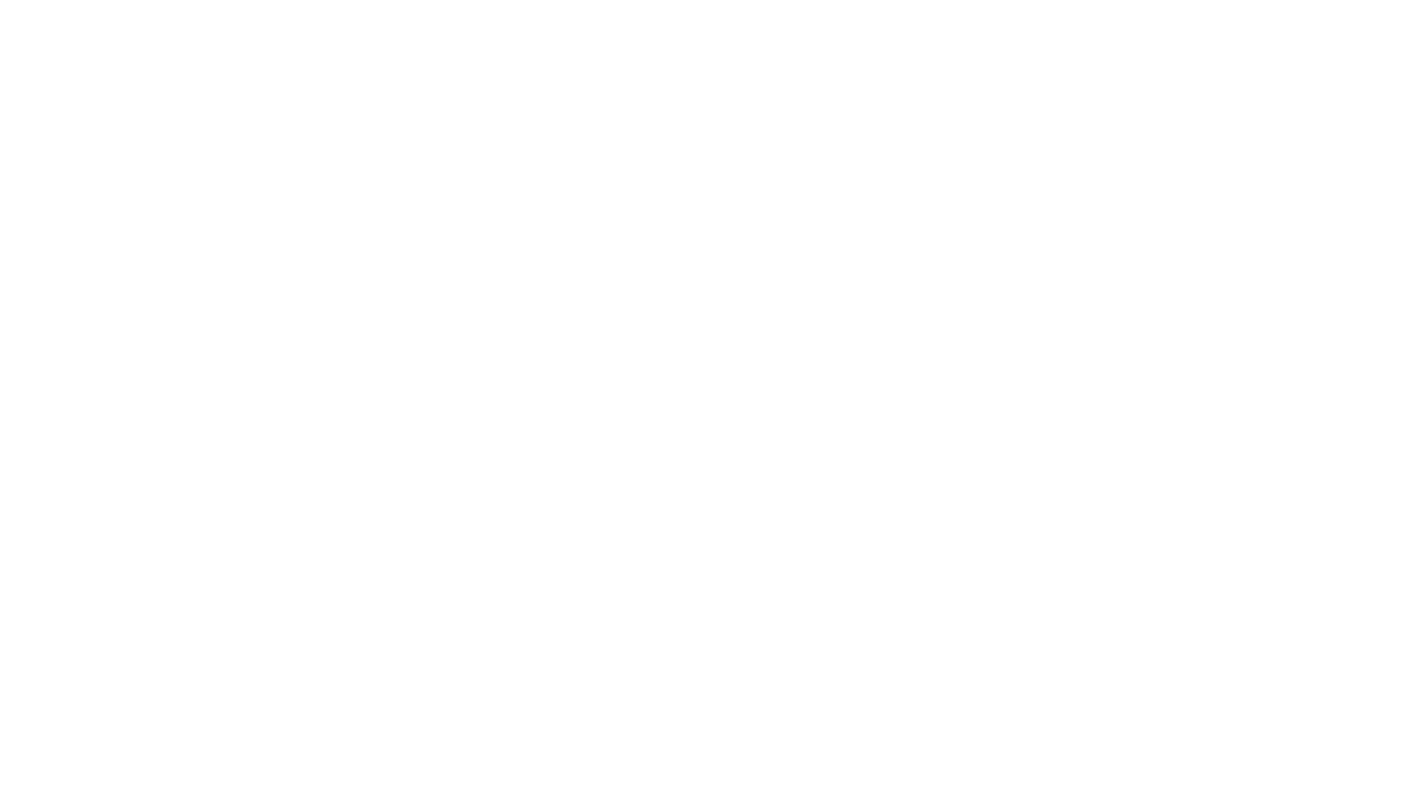 scroll, scrollTop: 0, scrollLeft: 0, axis: both 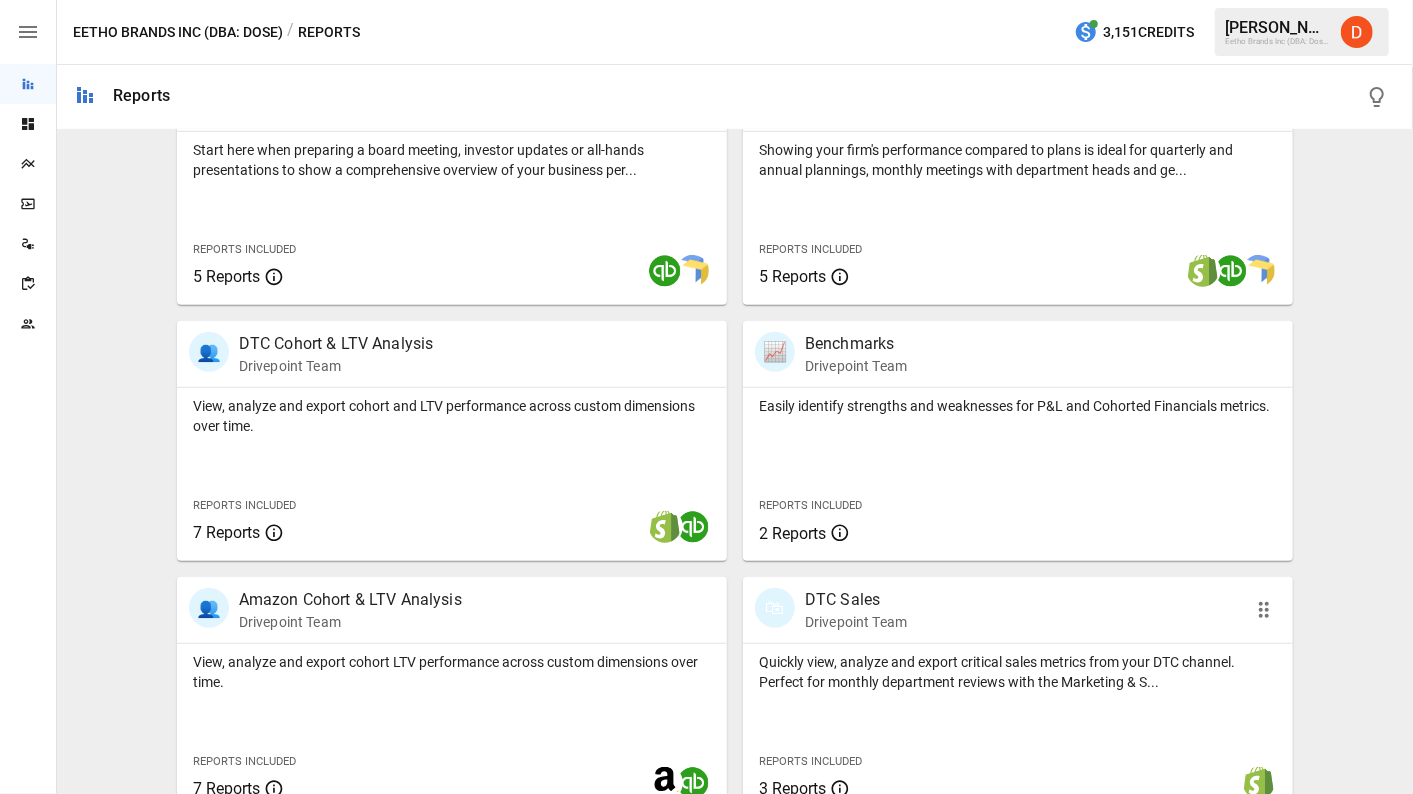 click on "DTC Sales" at bounding box center [856, 600] 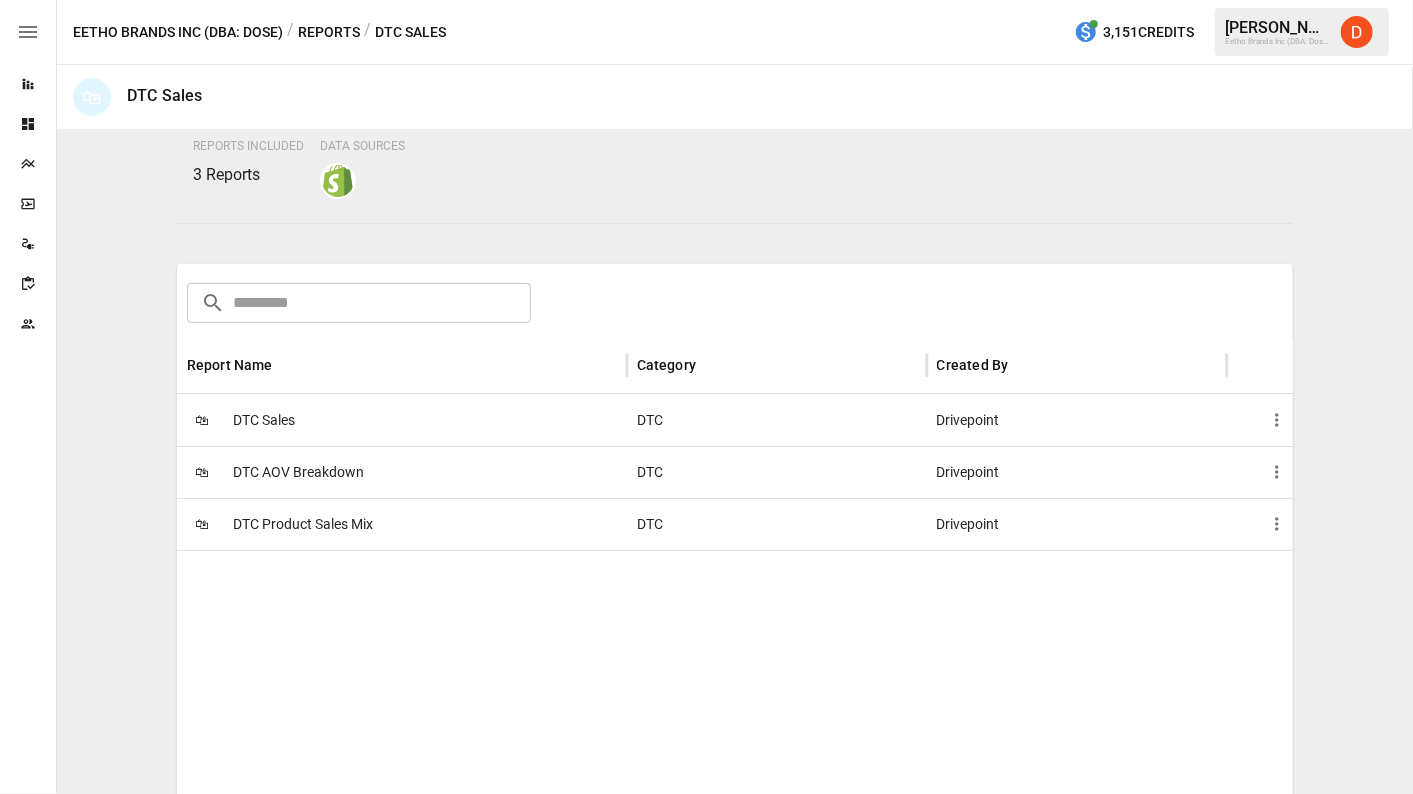 scroll, scrollTop: 200, scrollLeft: 0, axis: vertical 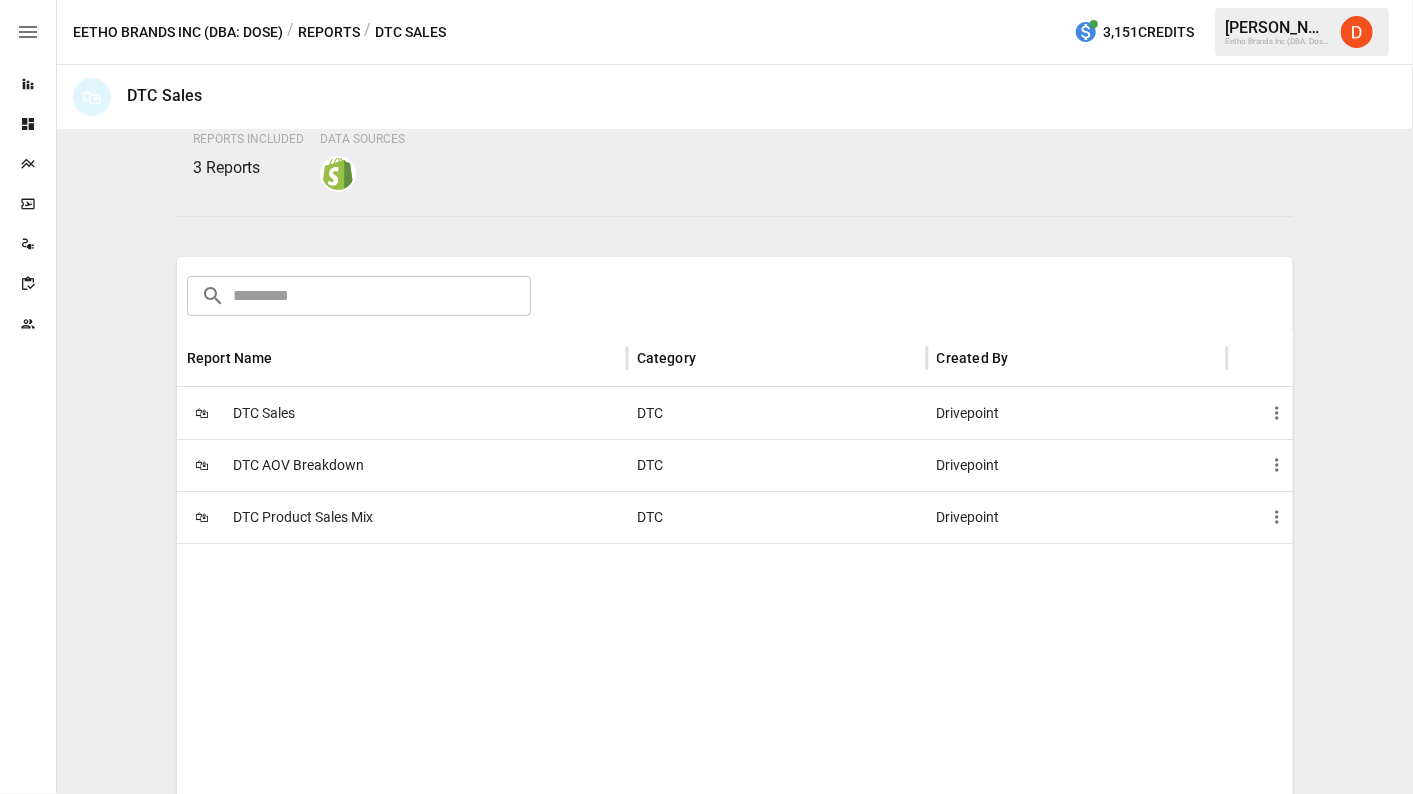 click on "DTC Sales" at bounding box center [264, 413] 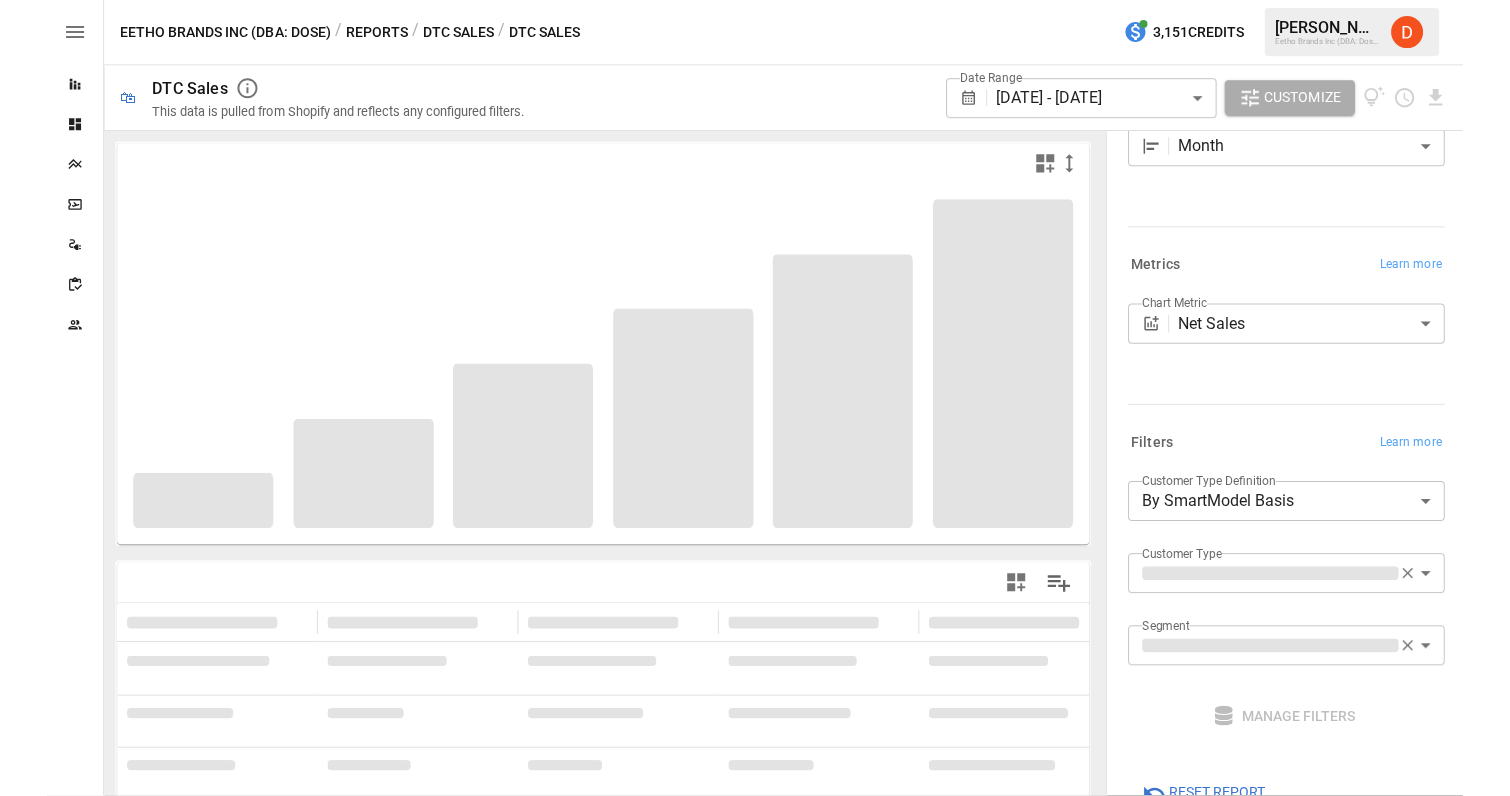 scroll, scrollTop: 77, scrollLeft: 0, axis: vertical 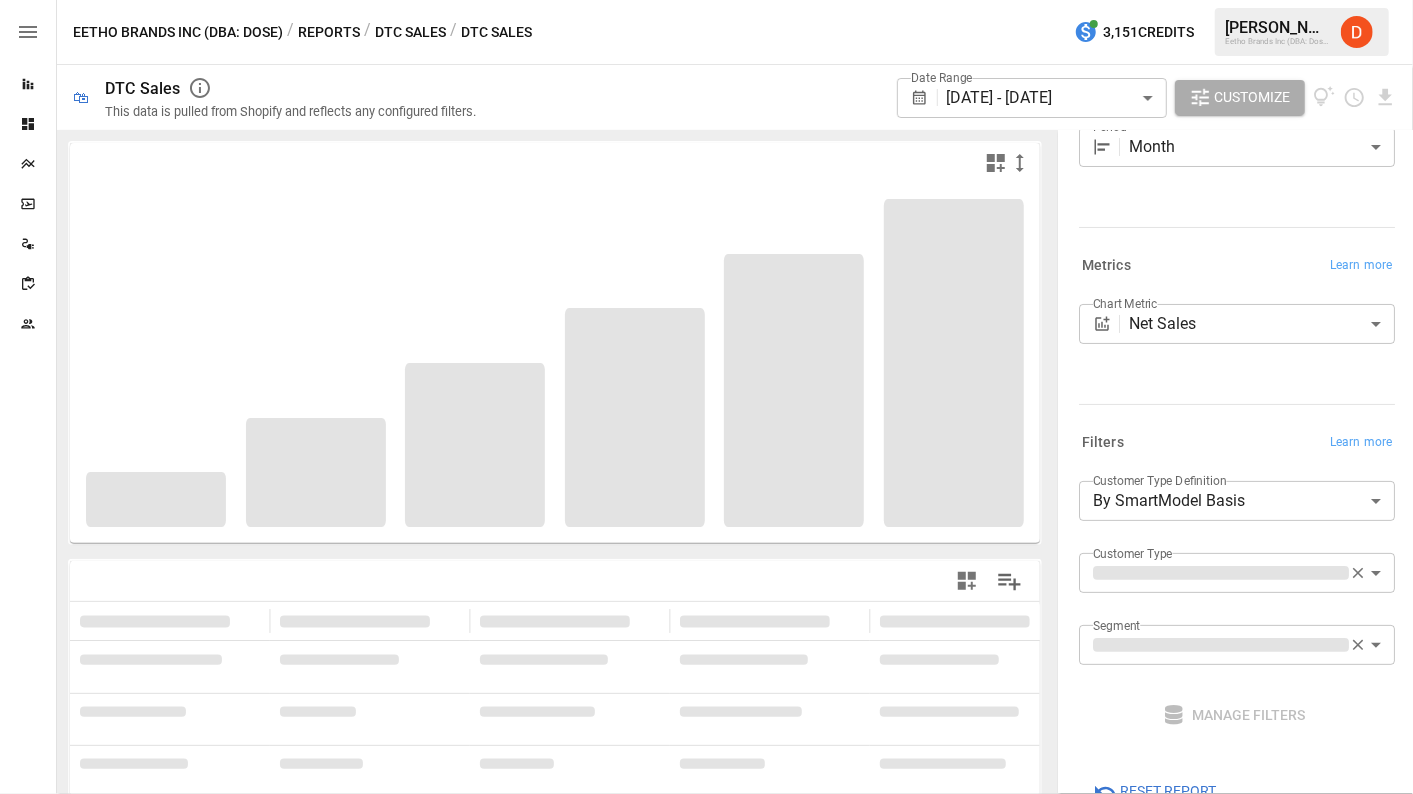 click on "Date Range [DATE] - [DATE] ****** ​" at bounding box center (1032, 97) 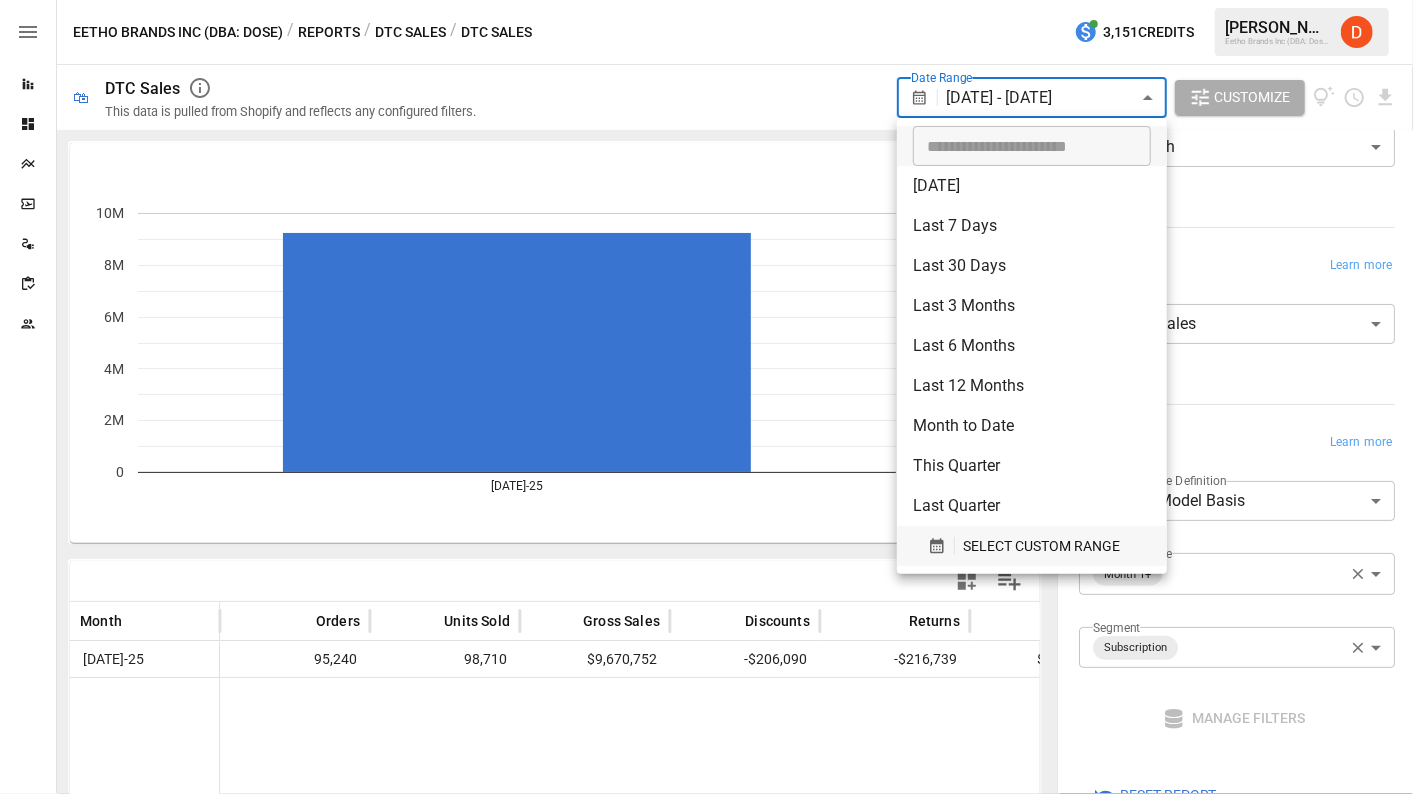 click 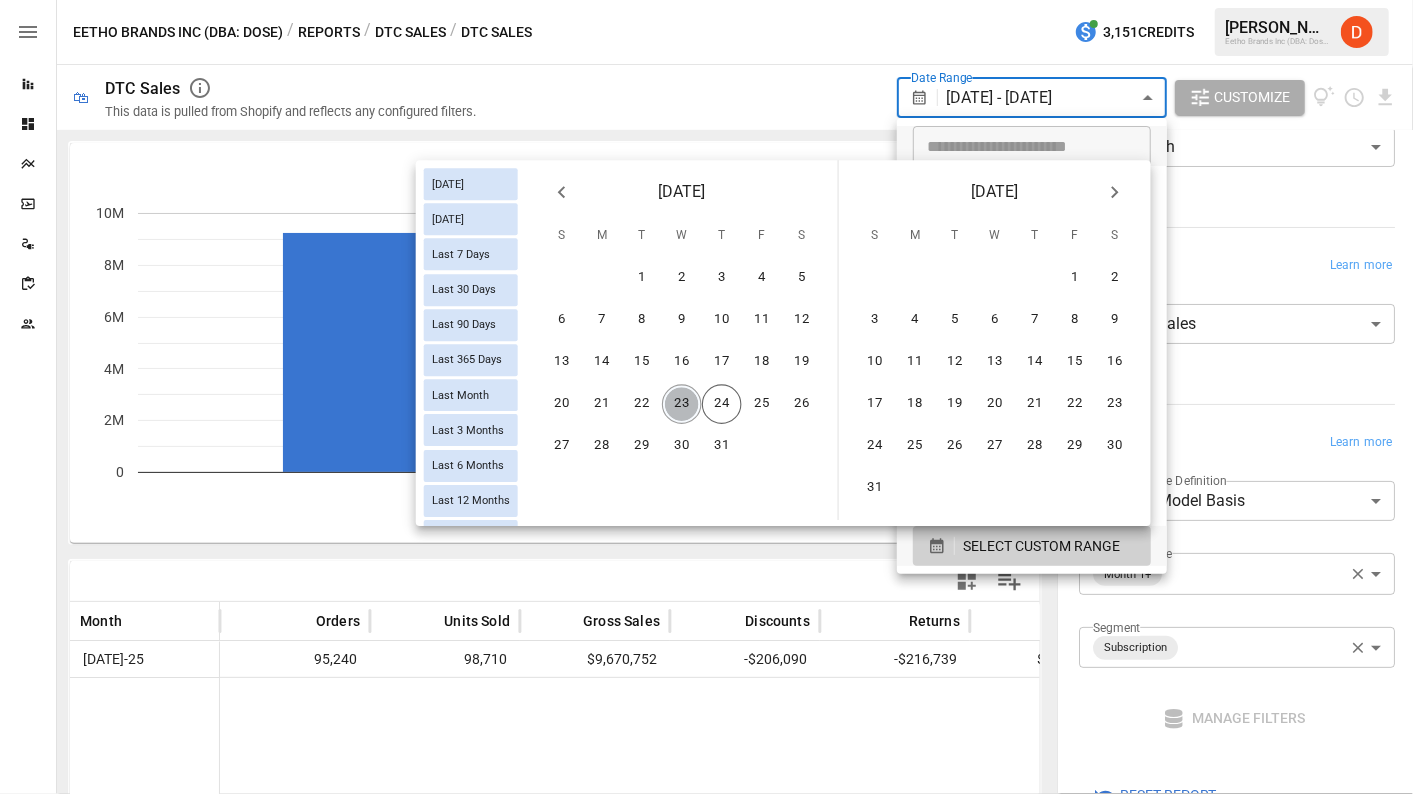 click on "23" at bounding box center [682, 404] 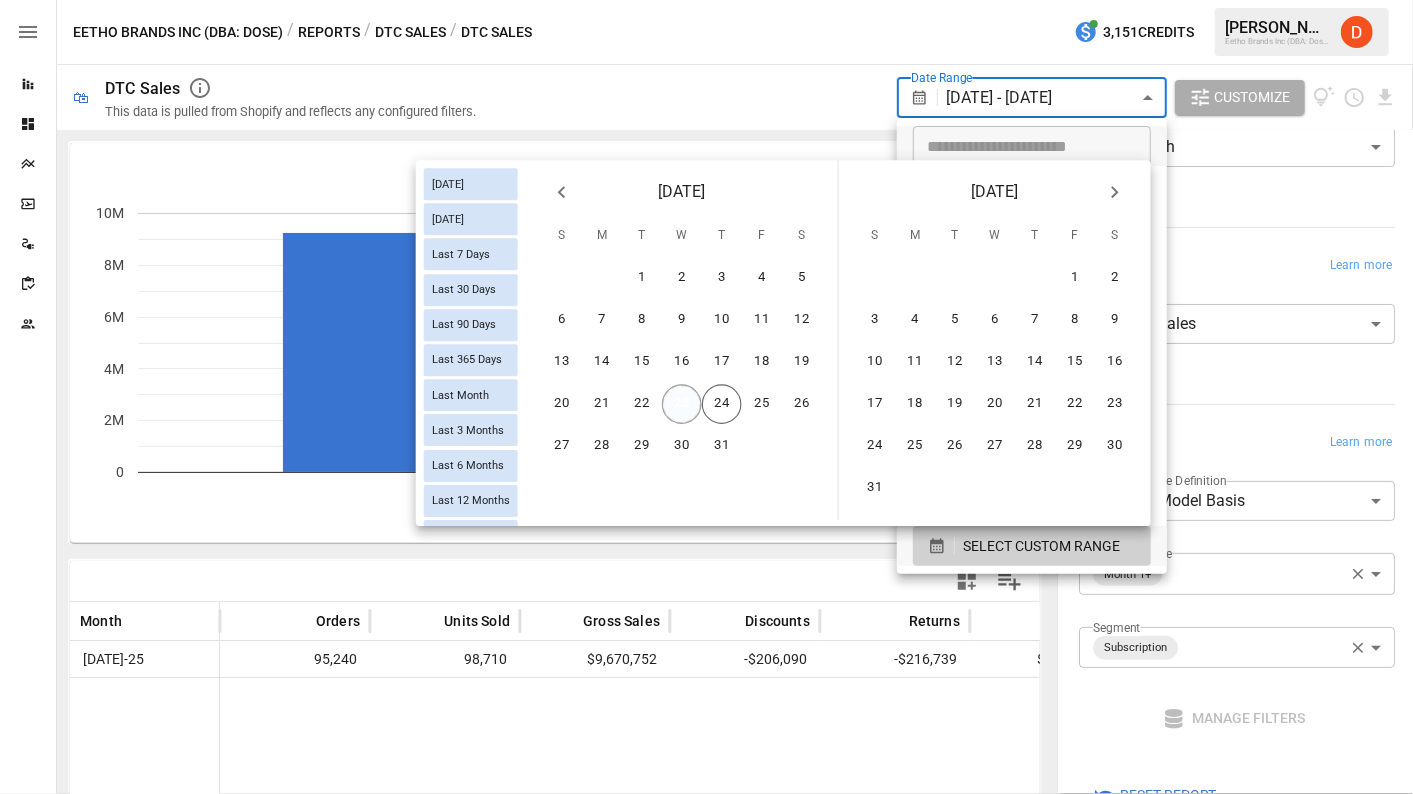 click on "23" at bounding box center [682, 404] 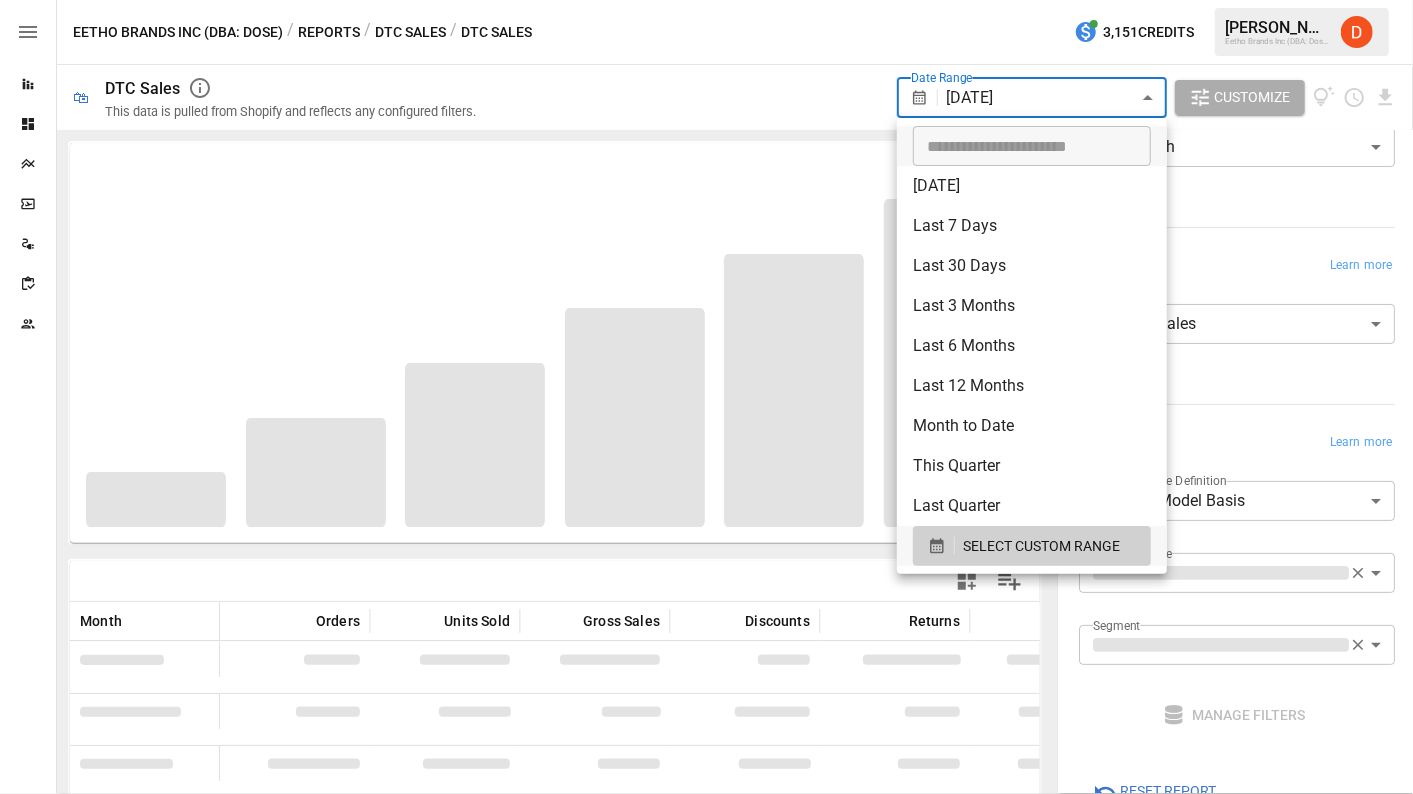 click at bounding box center (706, 397) 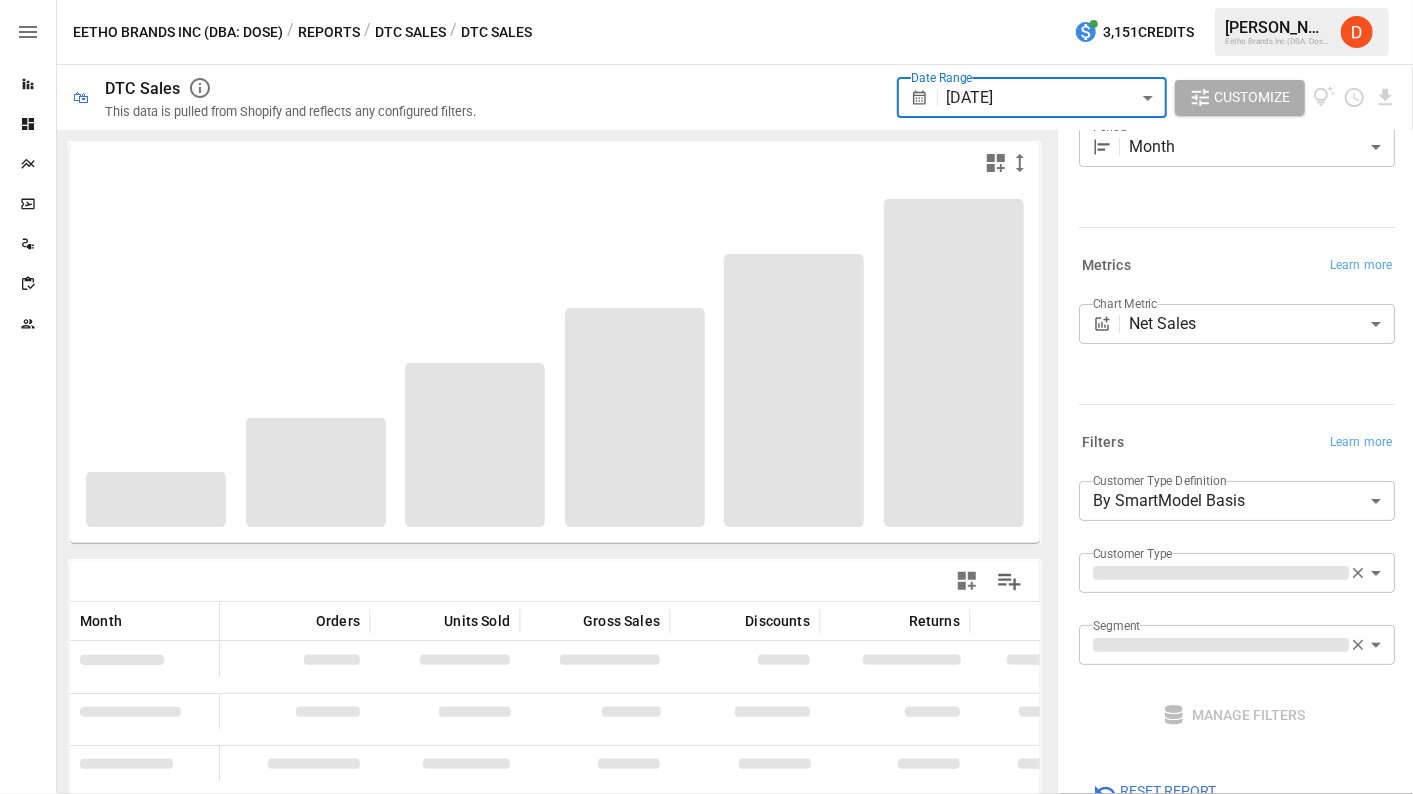click on "**********" at bounding box center [706, 0] 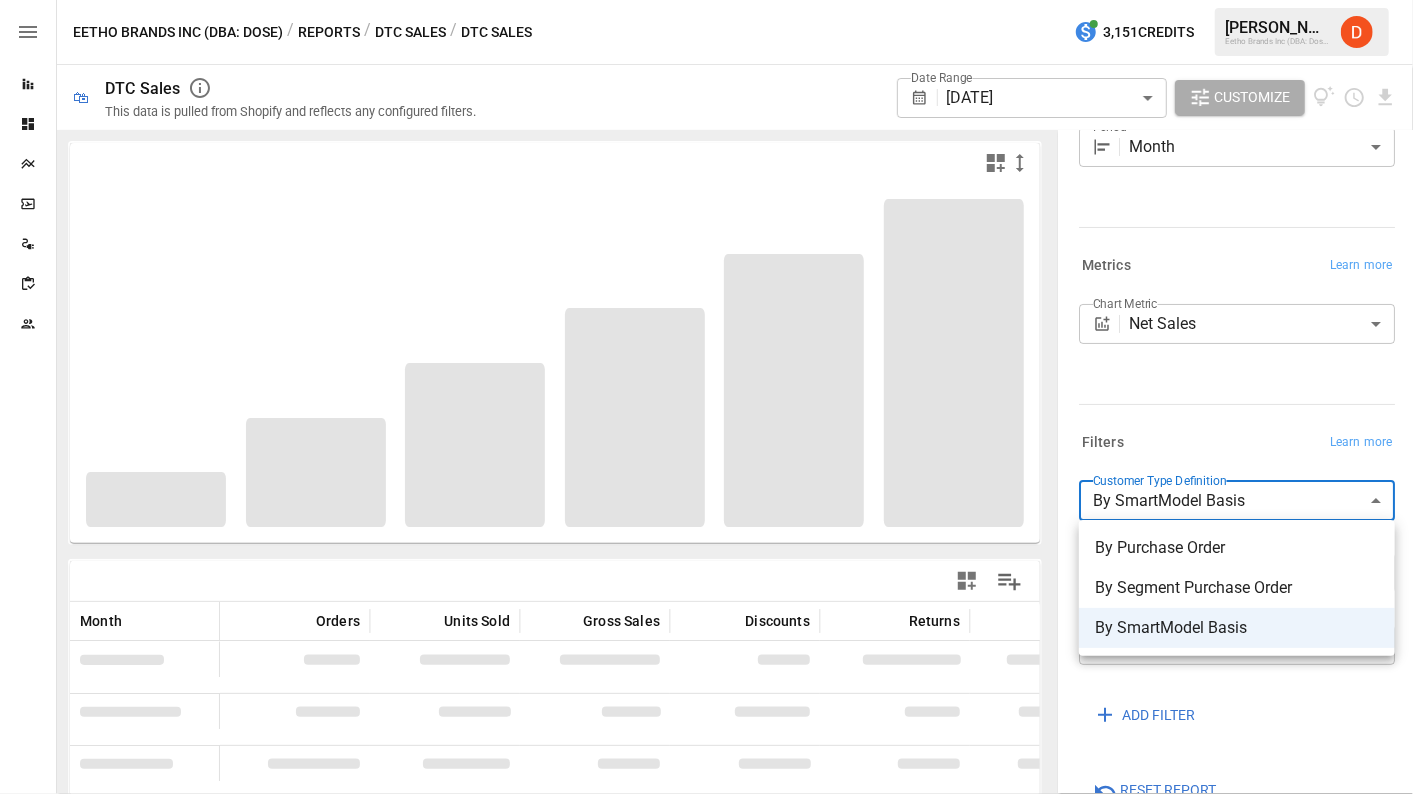 click on "By Purchase Order" at bounding box center (1237, 548) 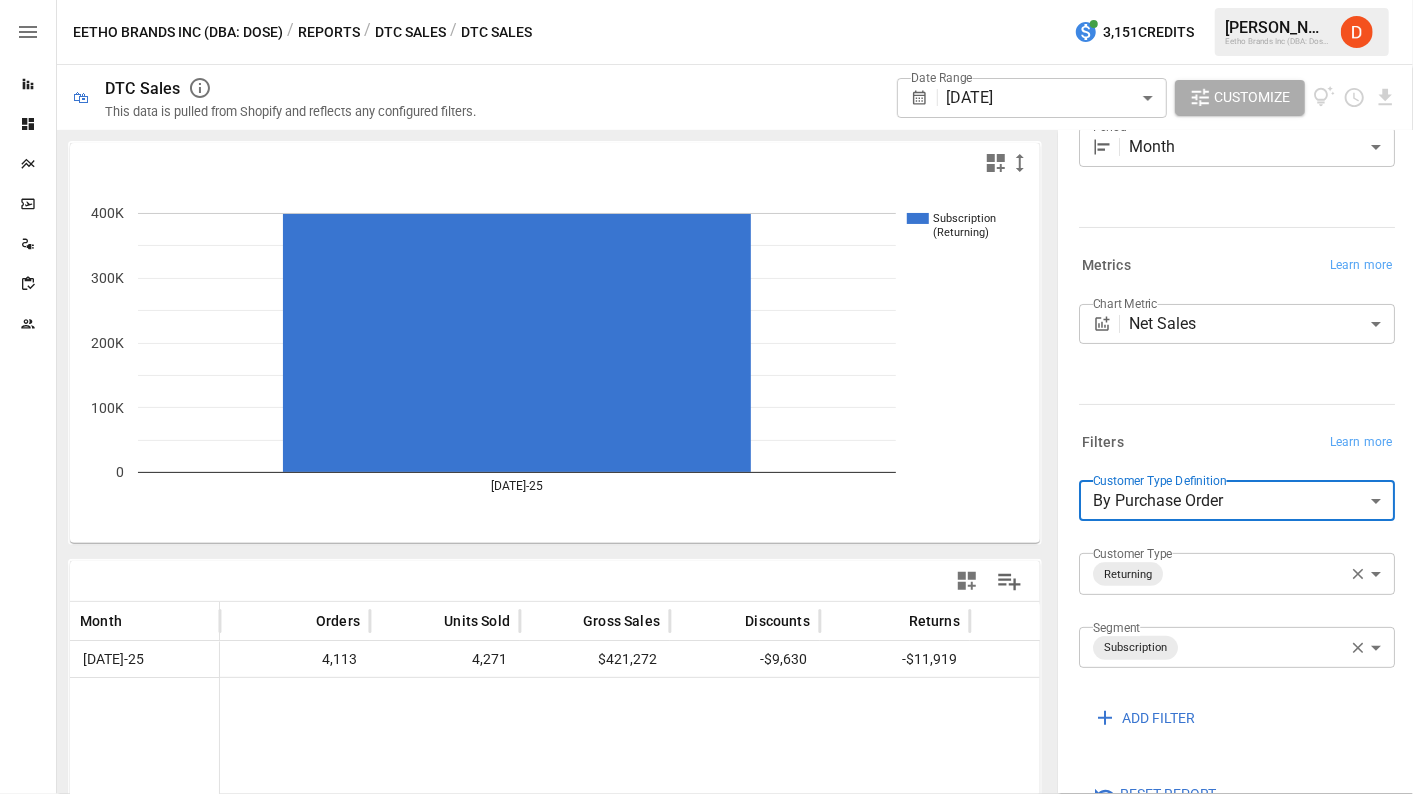 click on "**********" at bounding box center (706, 0) 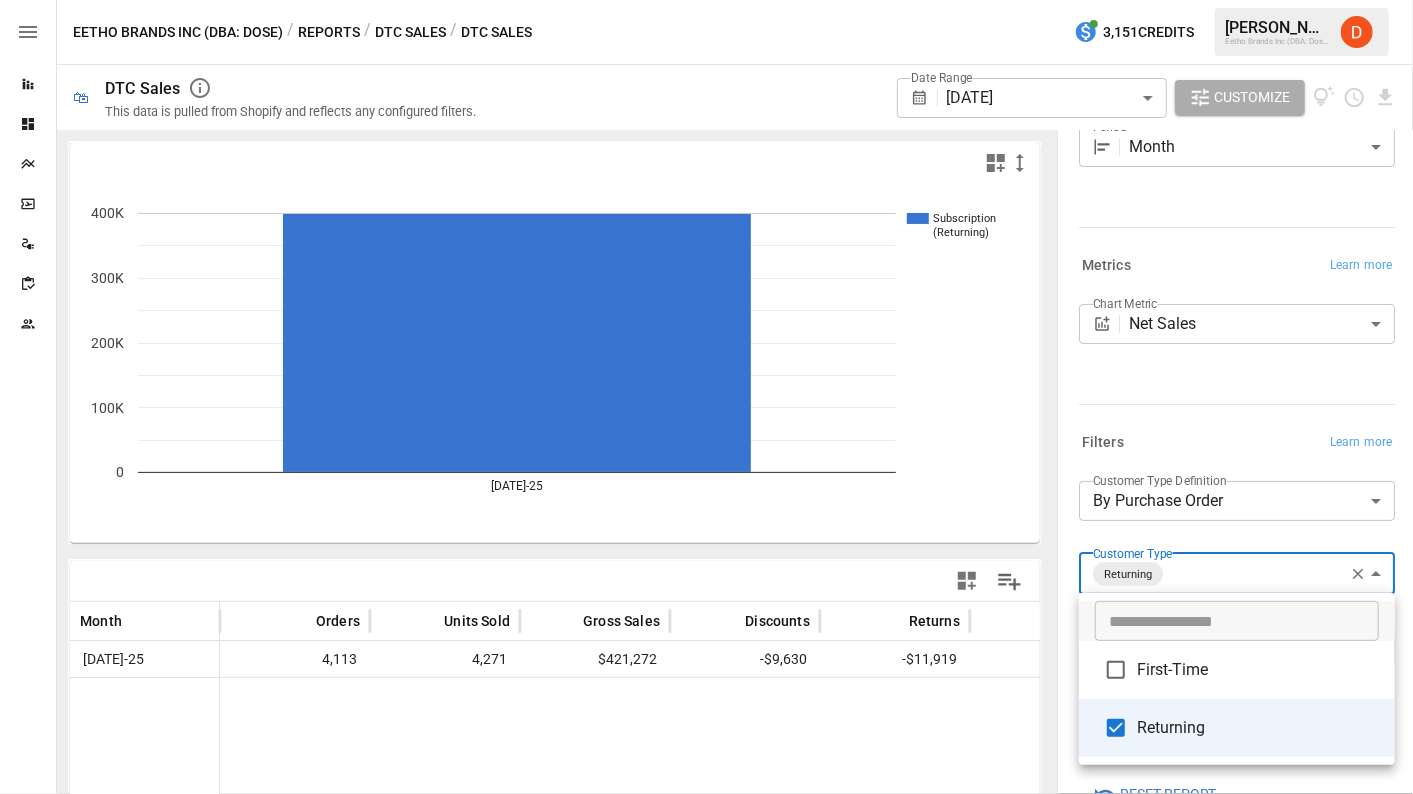 click on "First-Time" at bounding box center [1258, 670] 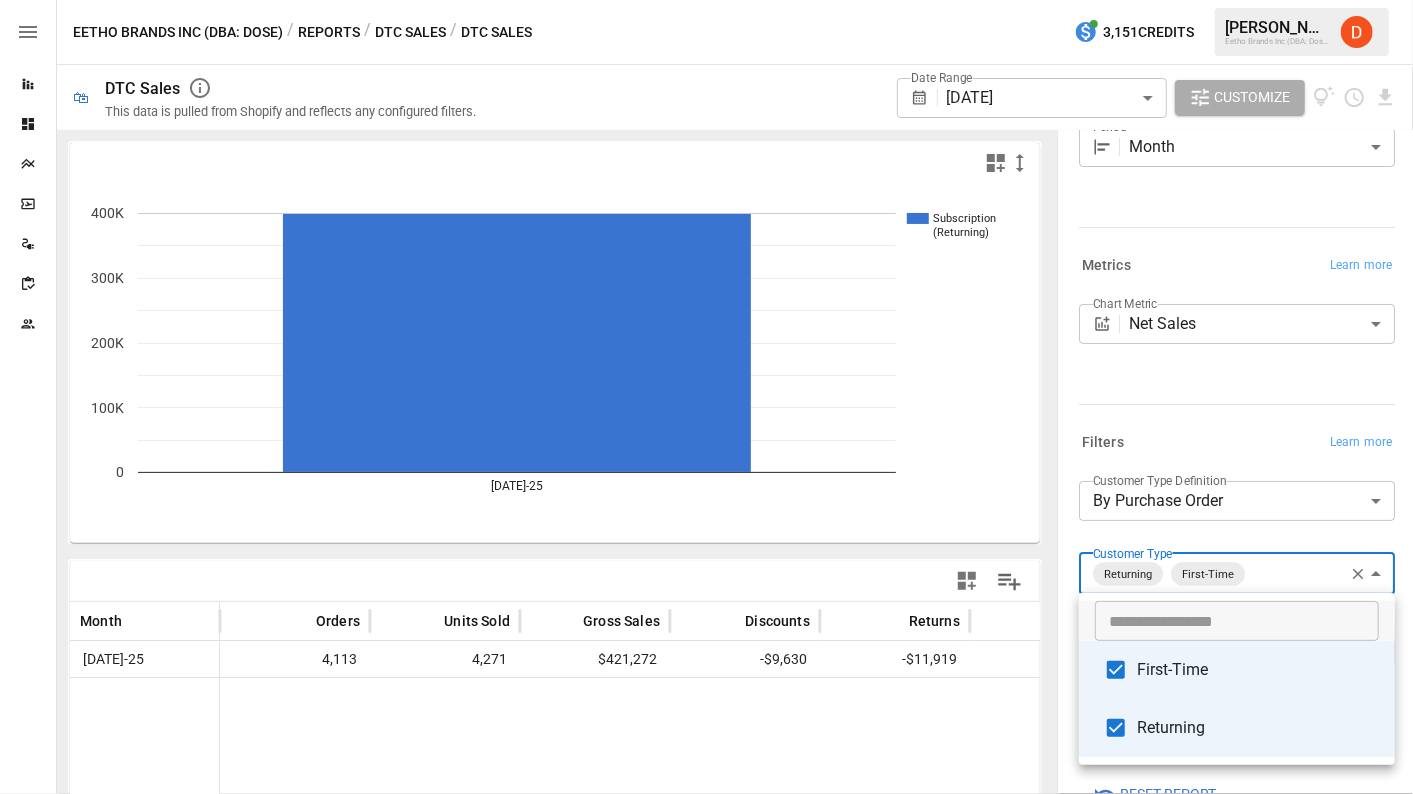 click on "Returning" at bounding box center [1258, 728] 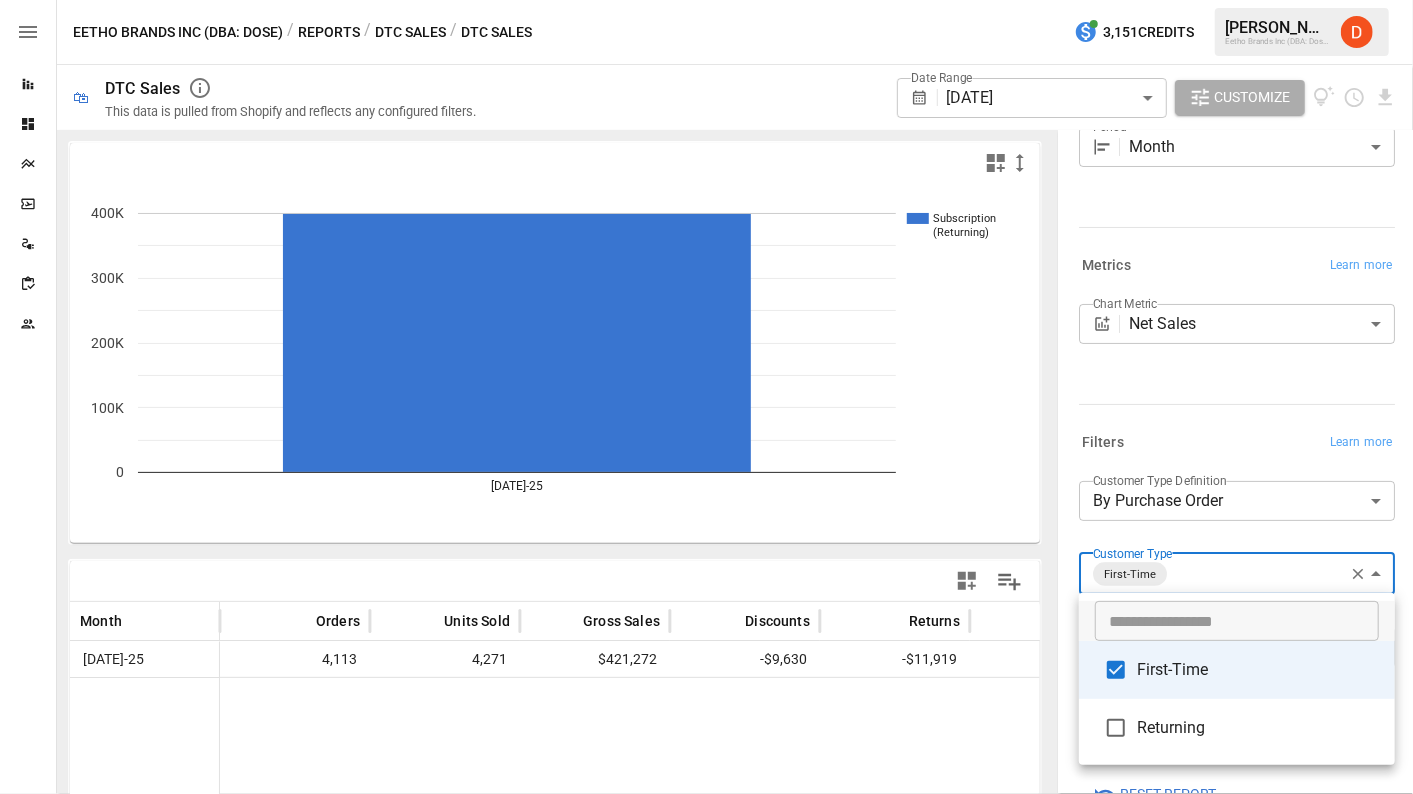 click at bounding box center [706, 397] 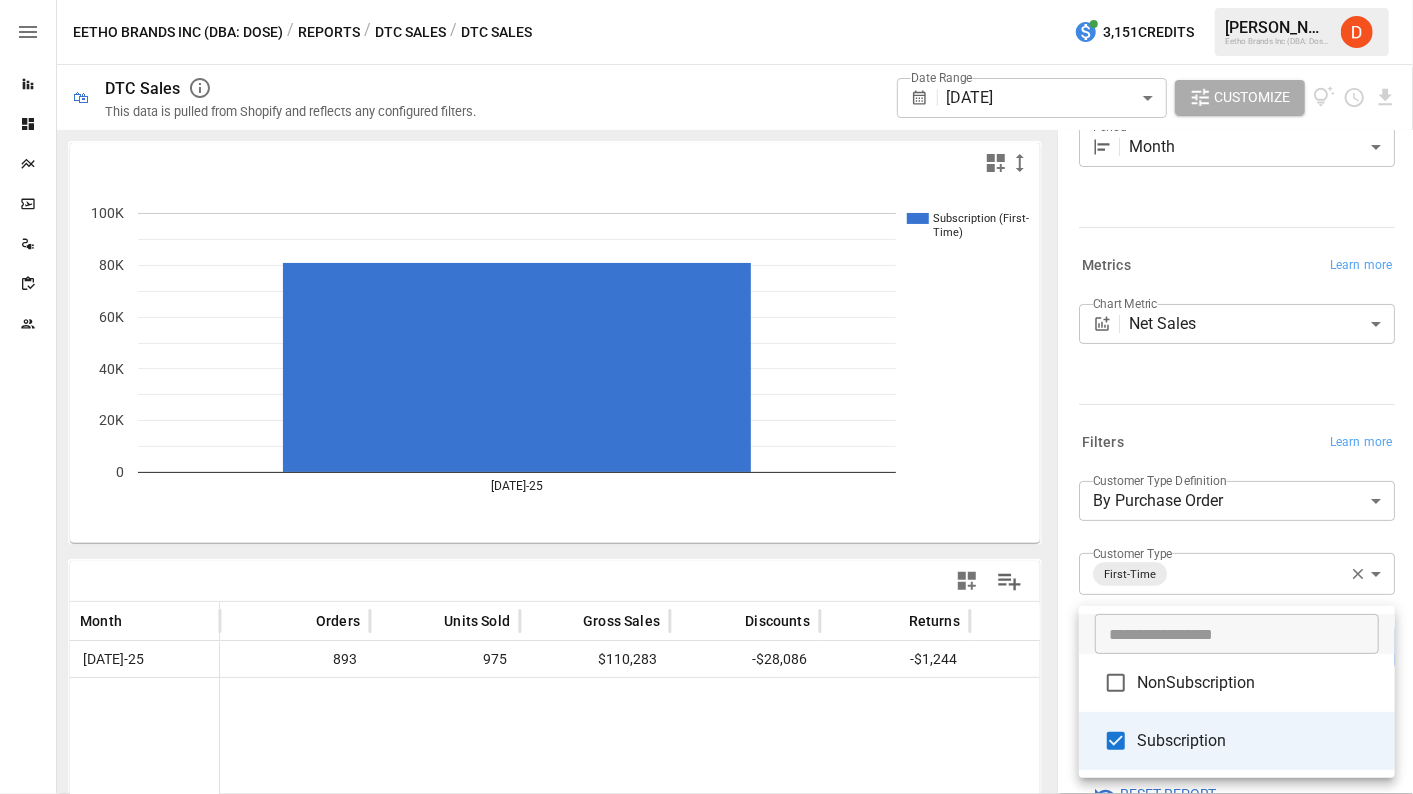 click on "**********" at bounding box center (706, 0) 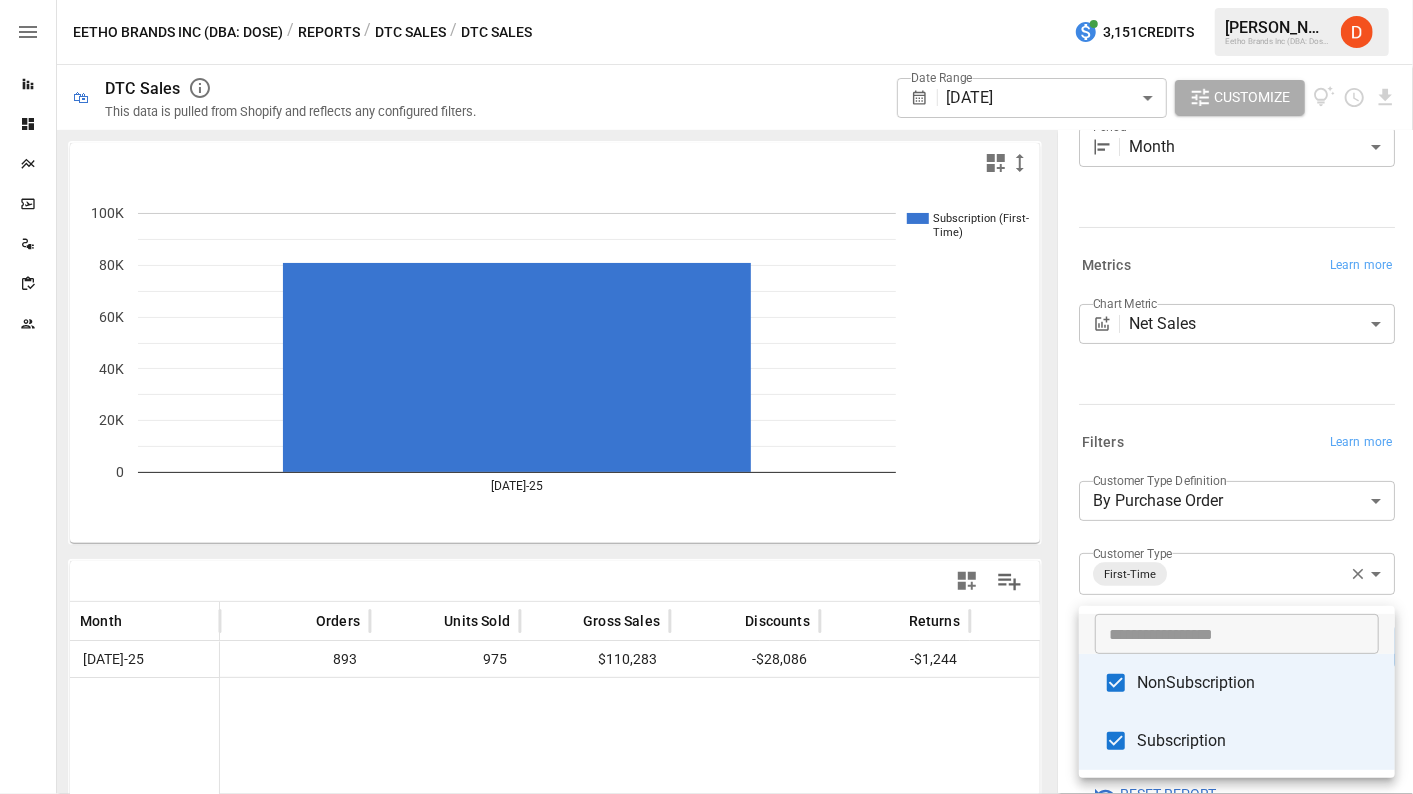 click on "Subscription" at bounding box center (1258, 741) 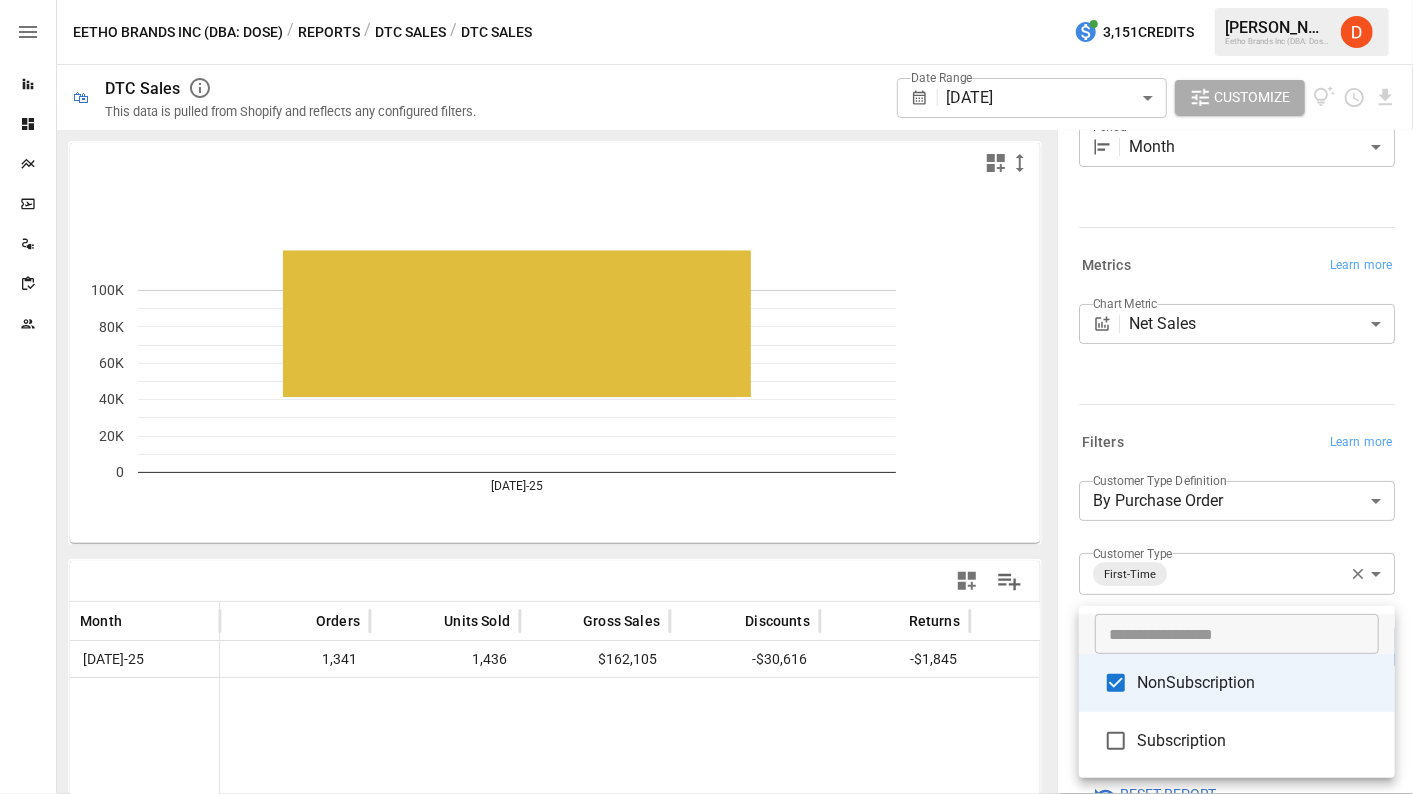 click at bounding box center [706, 397] 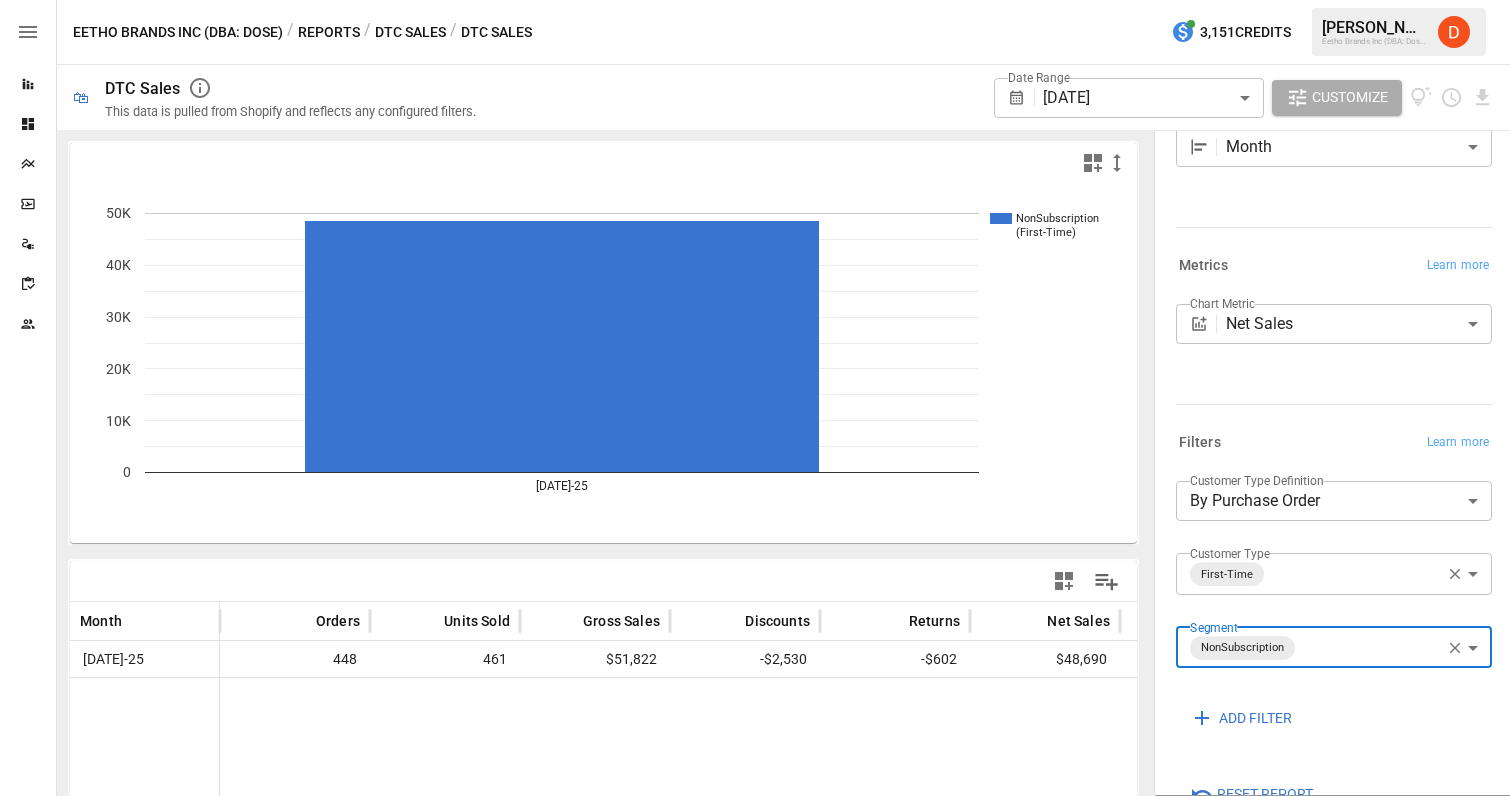 click on "**********" at bounding box center [755, 0] 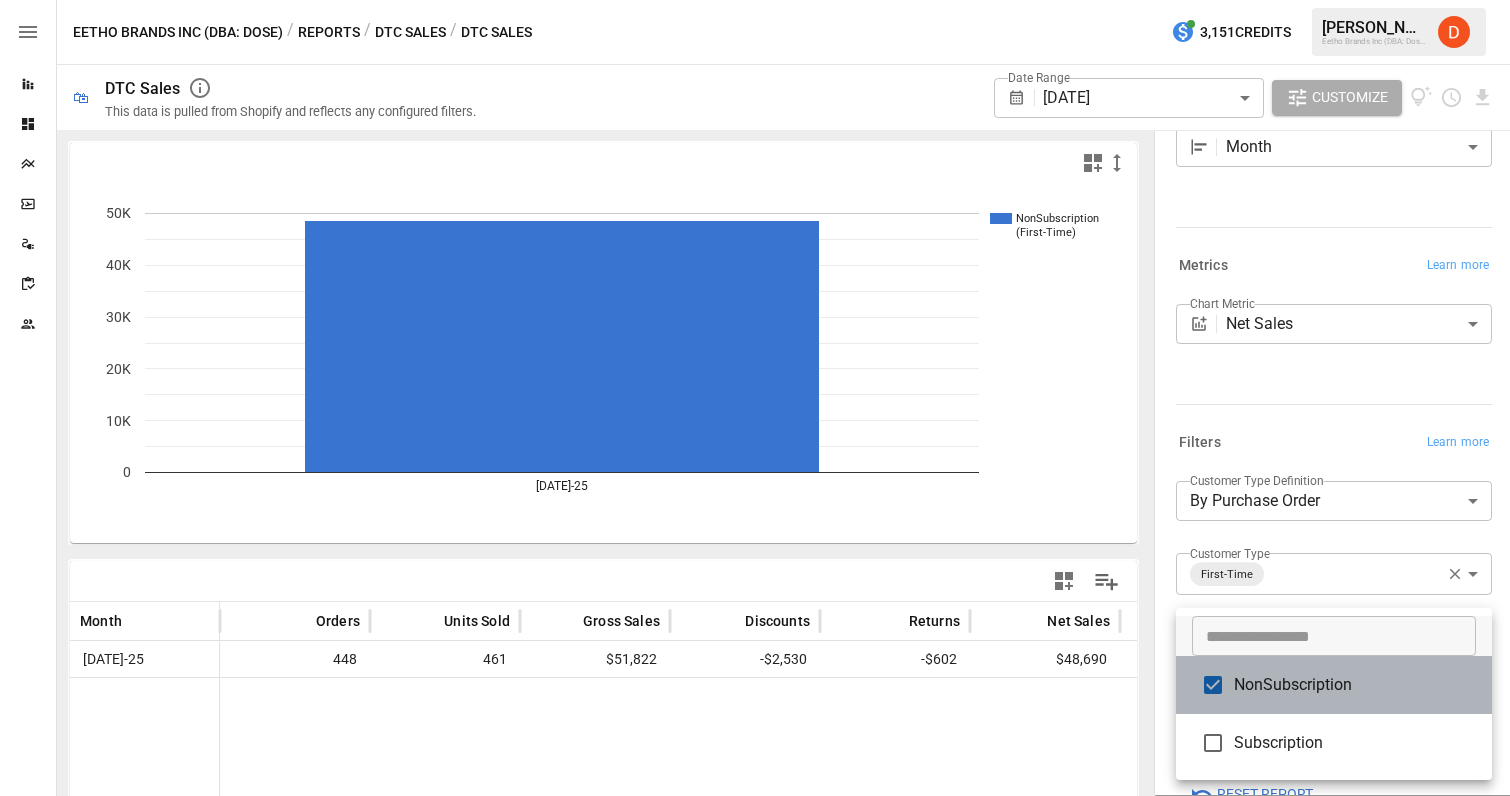 click on "NonSubscription" at bounding box center (1355, 685) 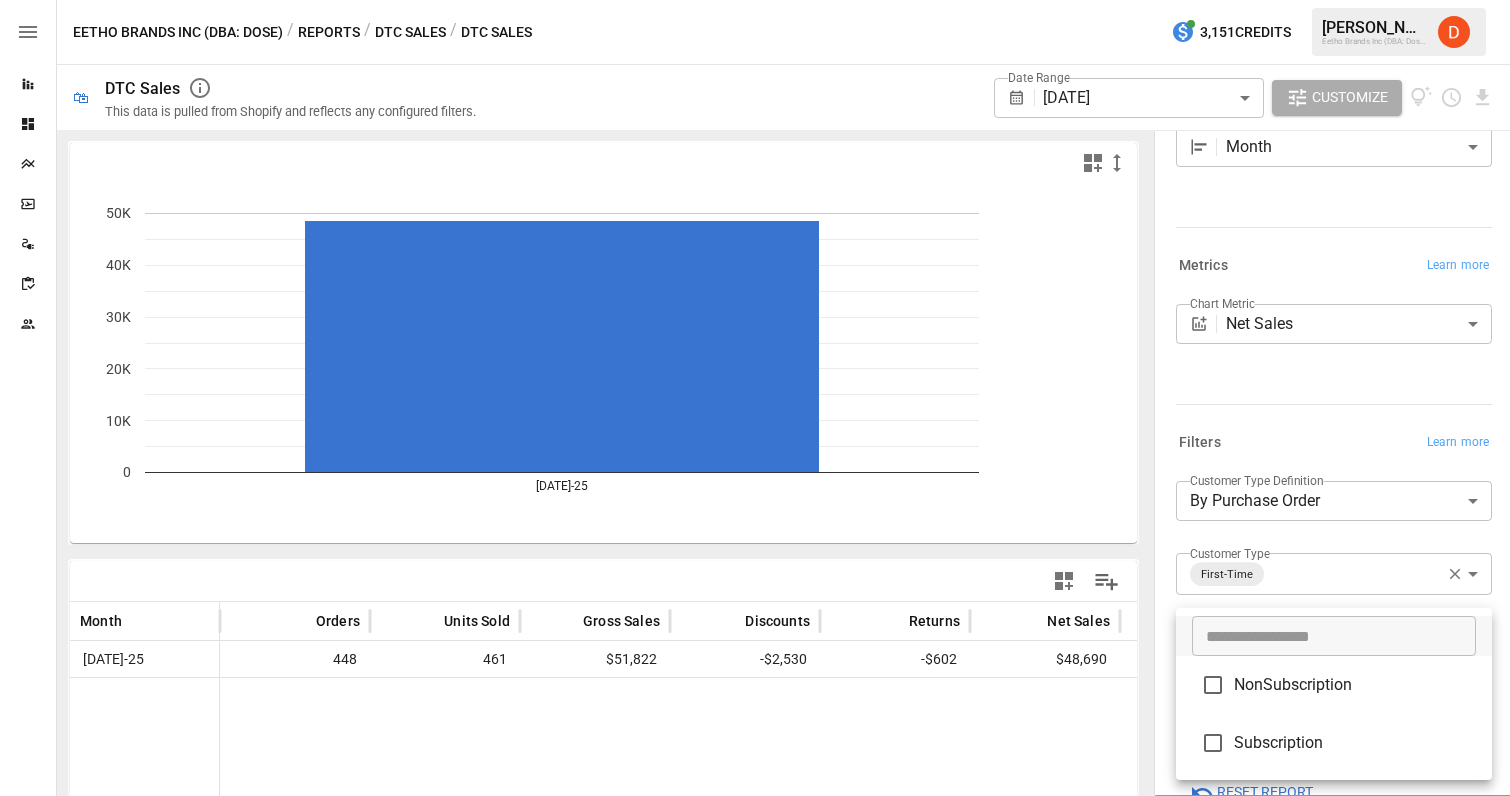 click on "Subscription" at bounding box center [1355, 743] 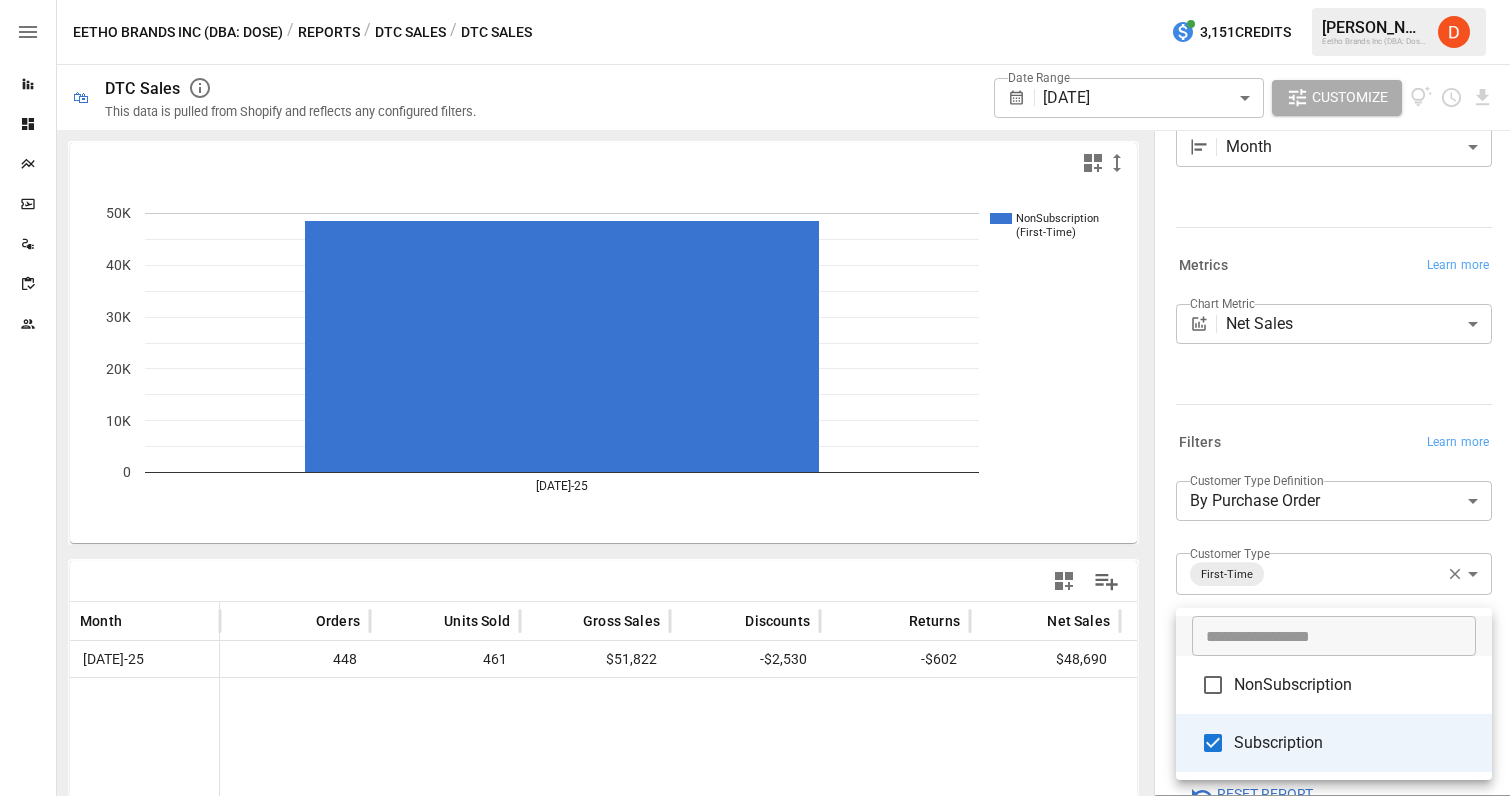 click at bounding box center (755, 398) 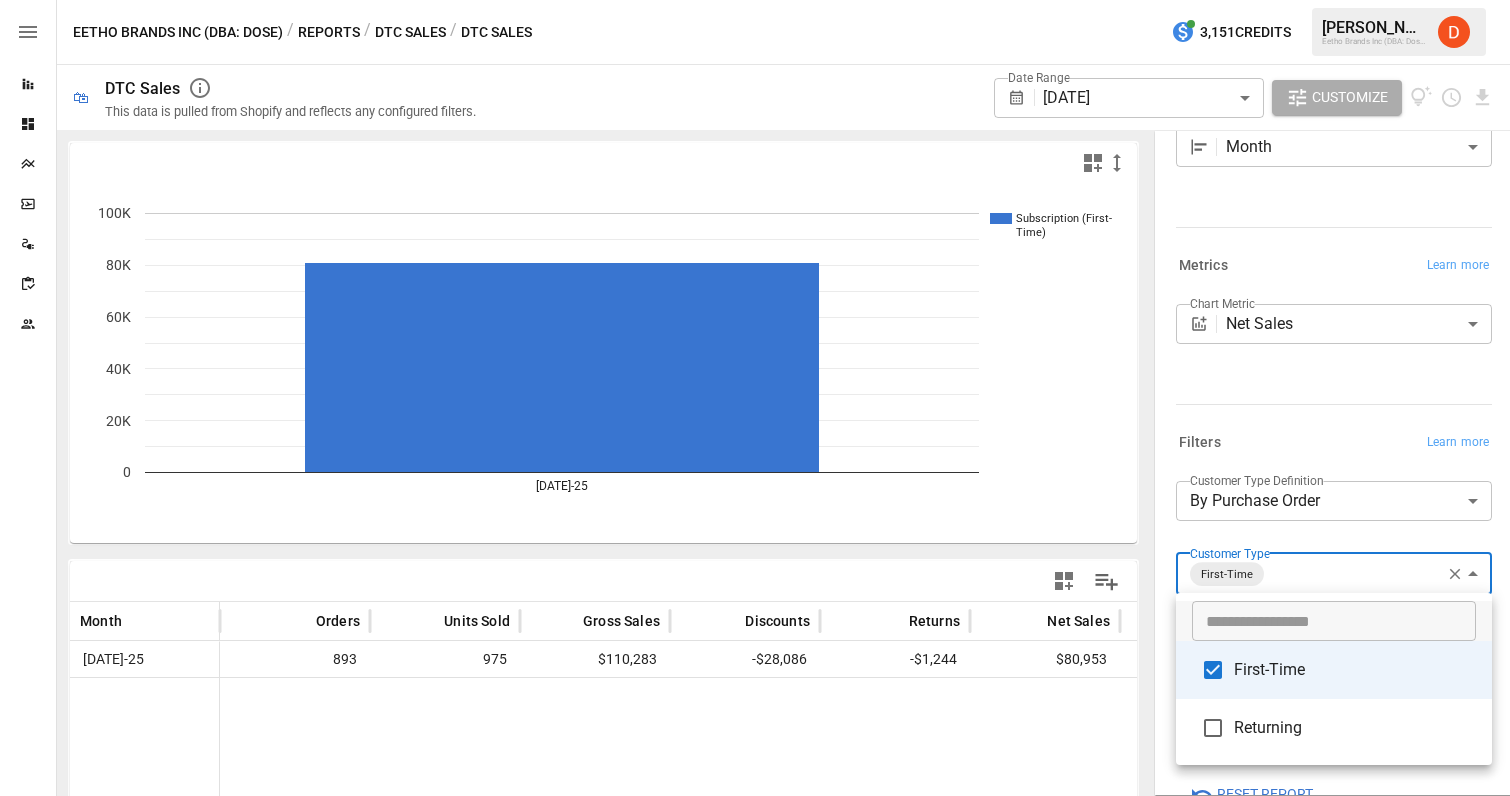 click on "**********" at bounding box center [755, 0] 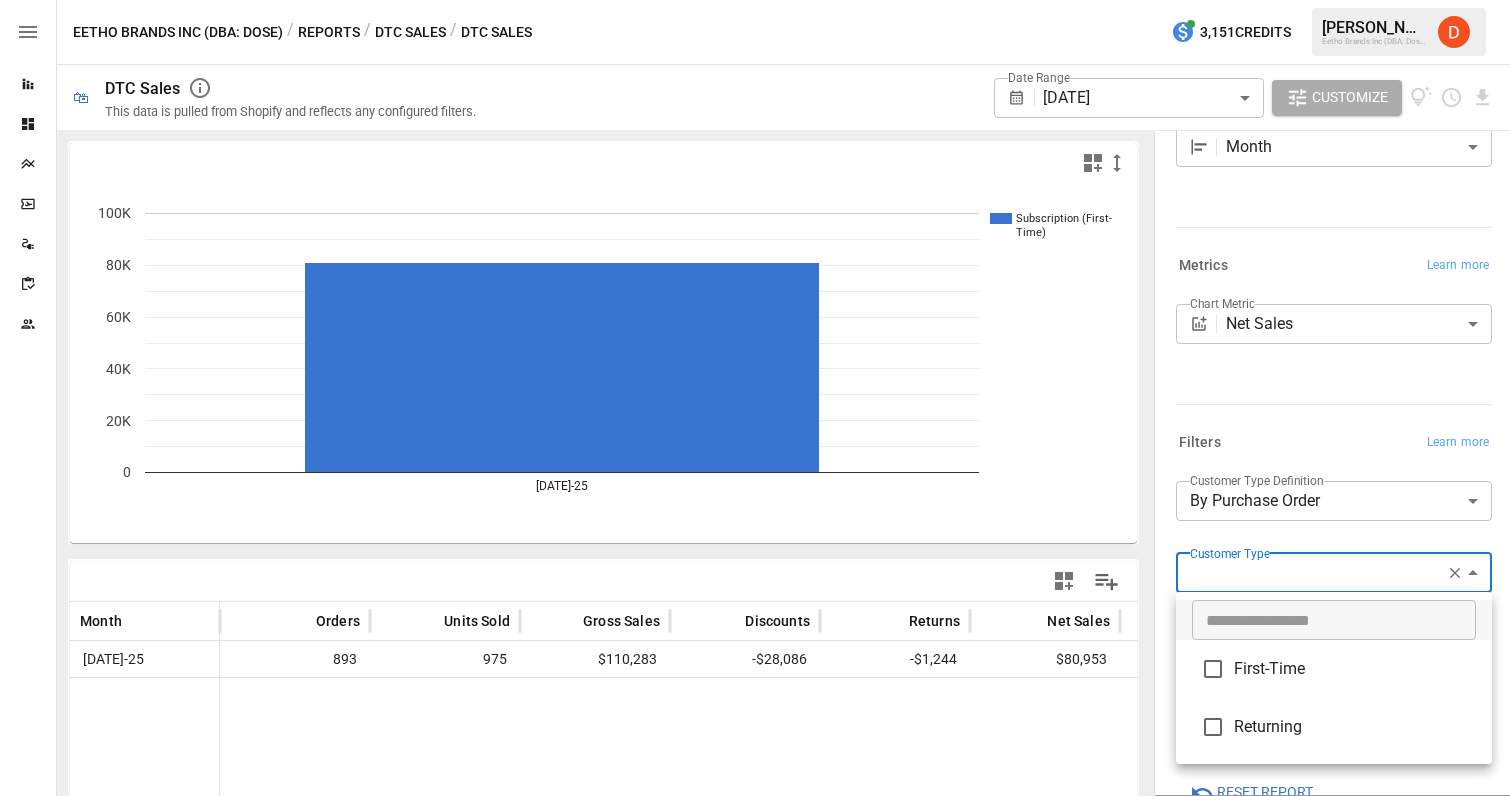 click on "Returning" at bounding box center [1355, 727] 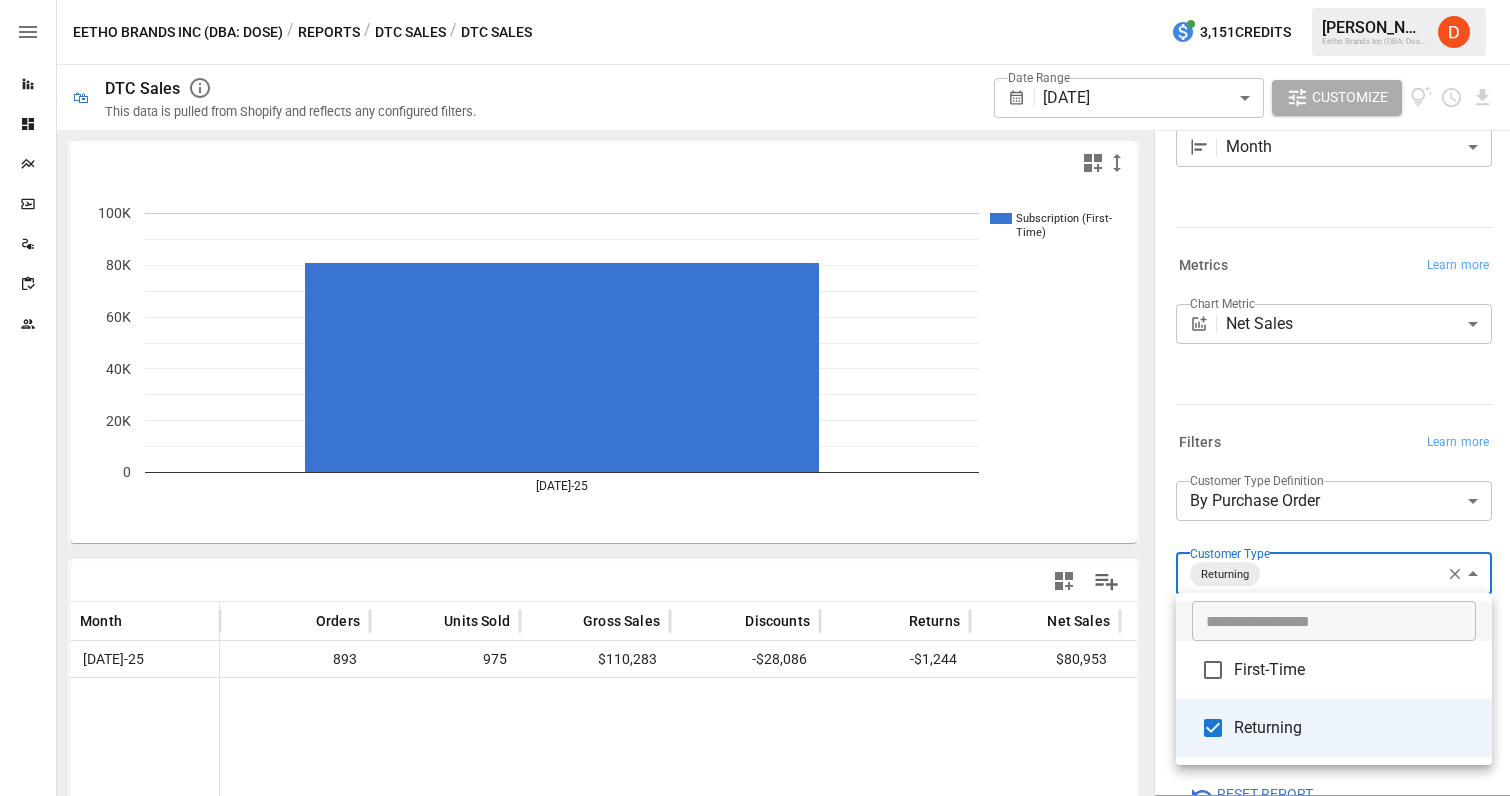 click at bounding box center (755, 398) 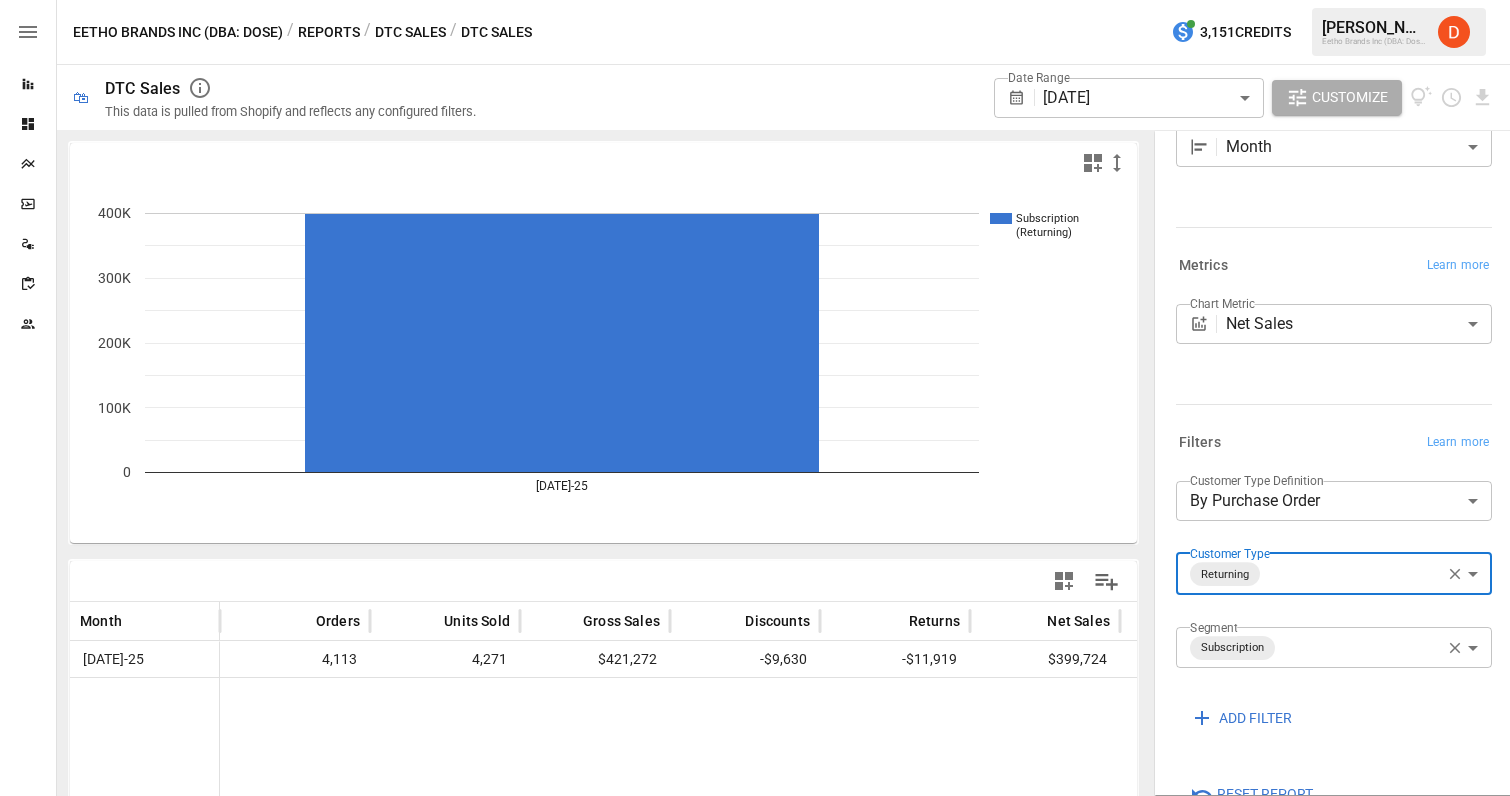 click on "**********" at bounding box center [755, 0] 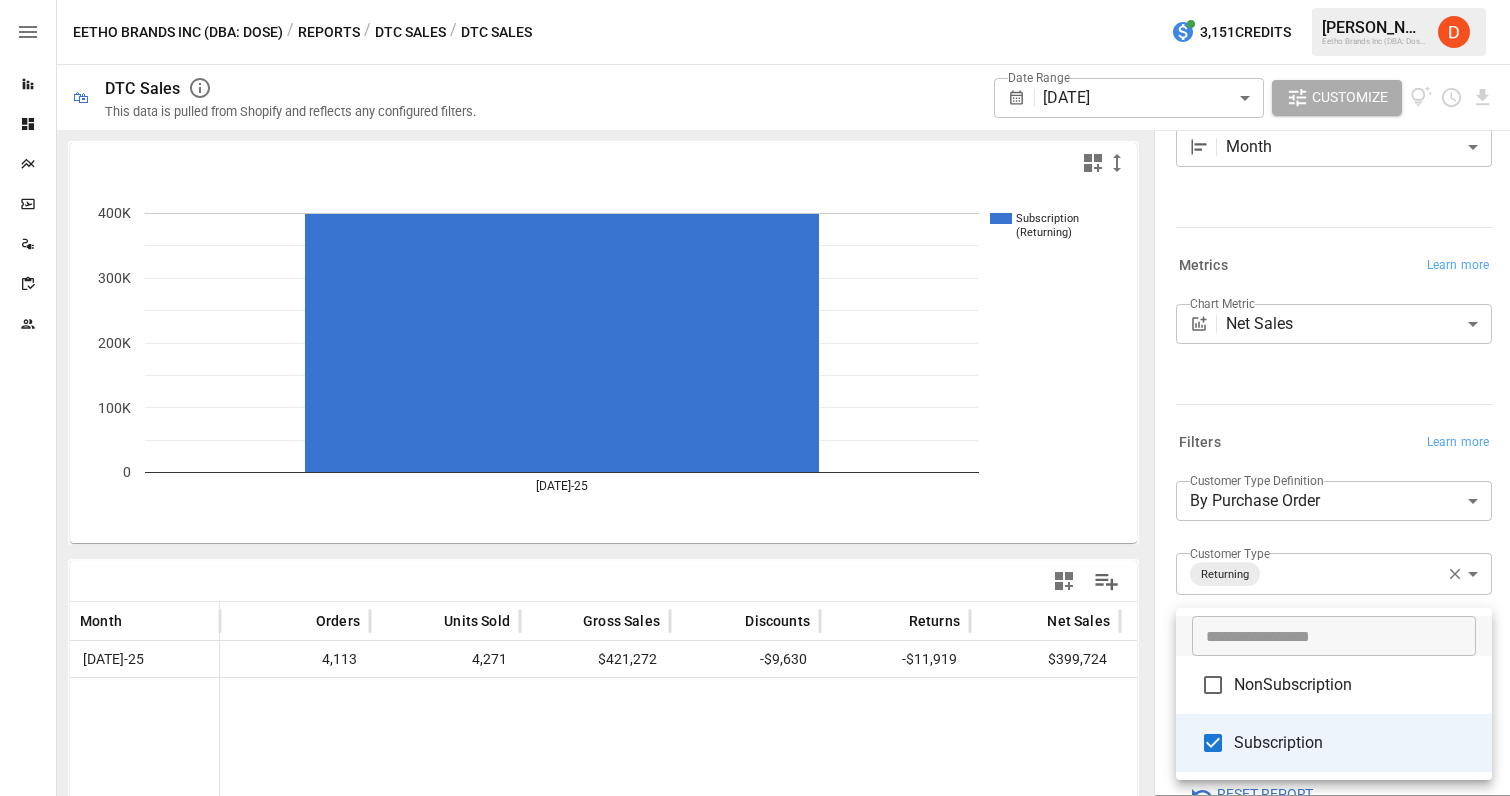 click on "NonSubscription" at bounding box center [1355, 685] 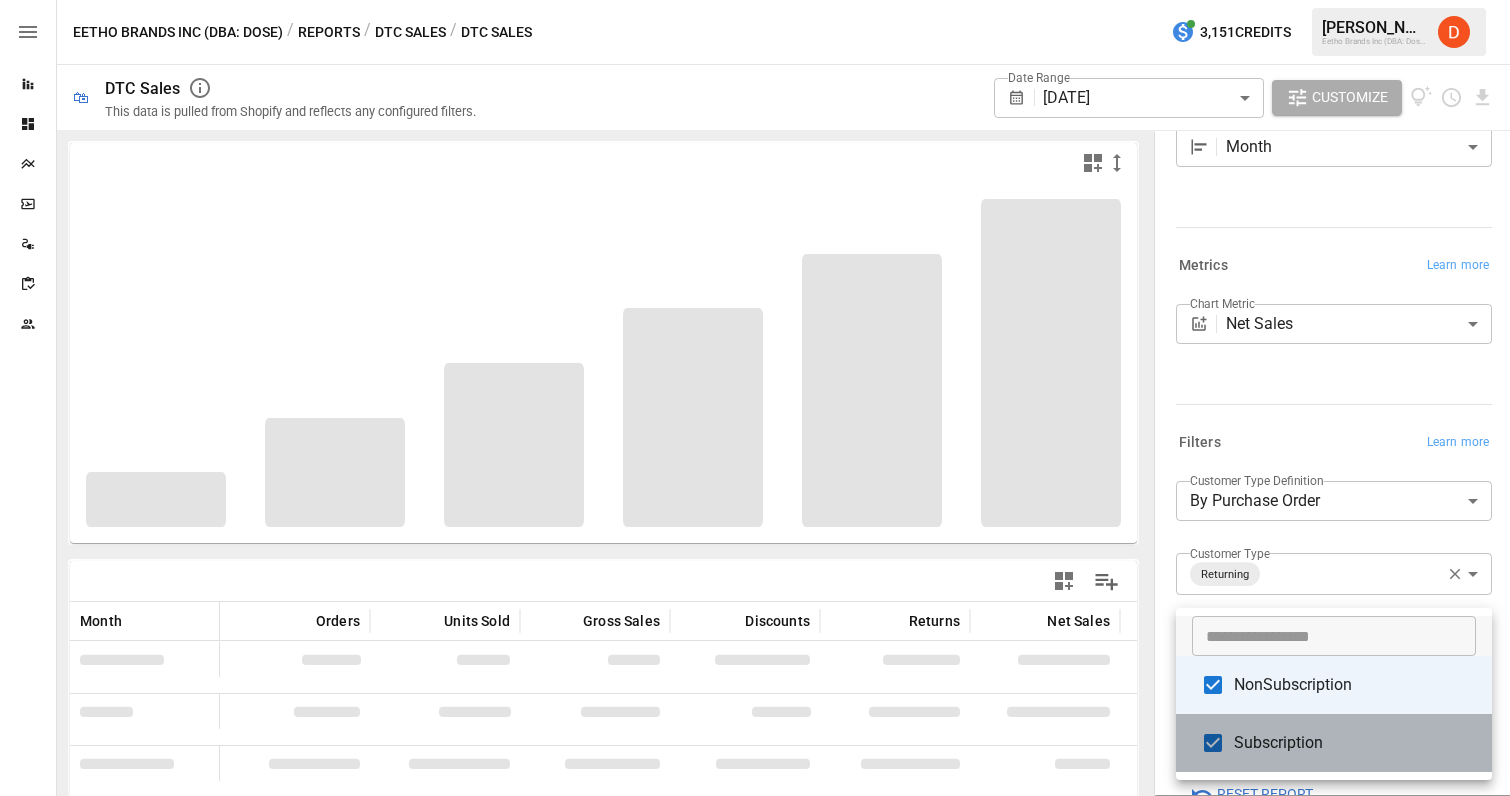 click on "Subscription" at bounding box center (1355, 743) 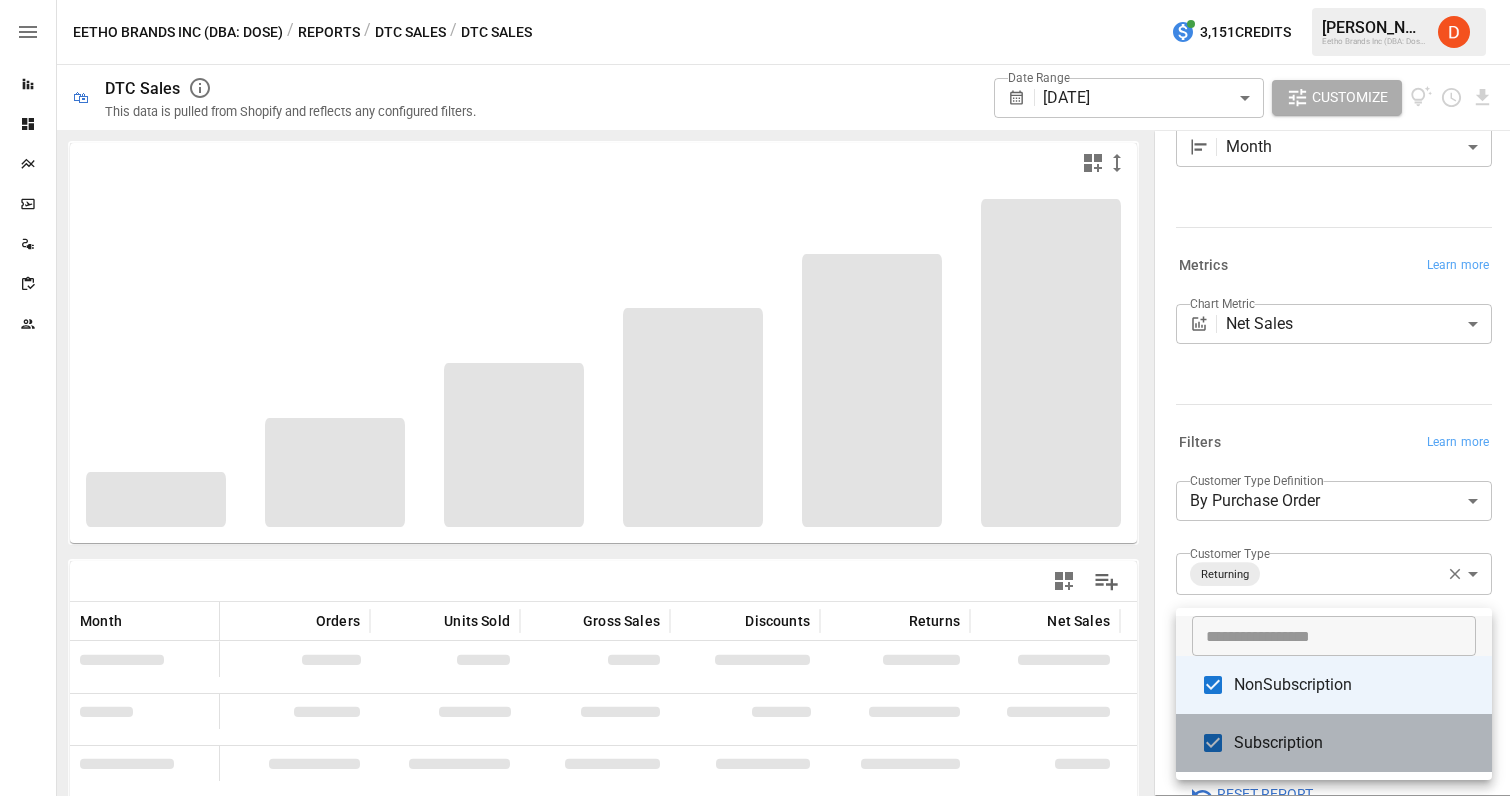 type on "**********" 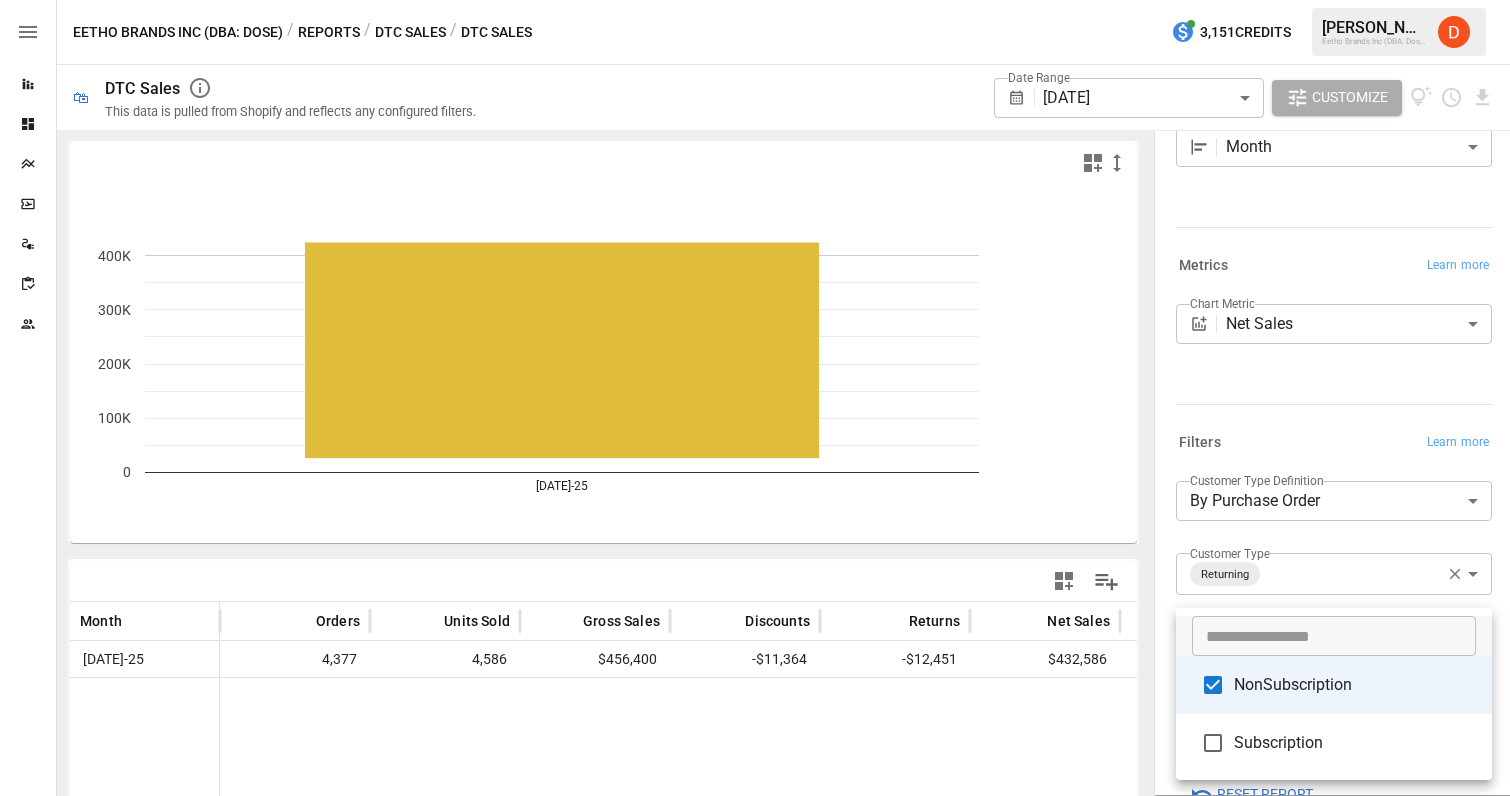 click at bounding box center (755, 398) 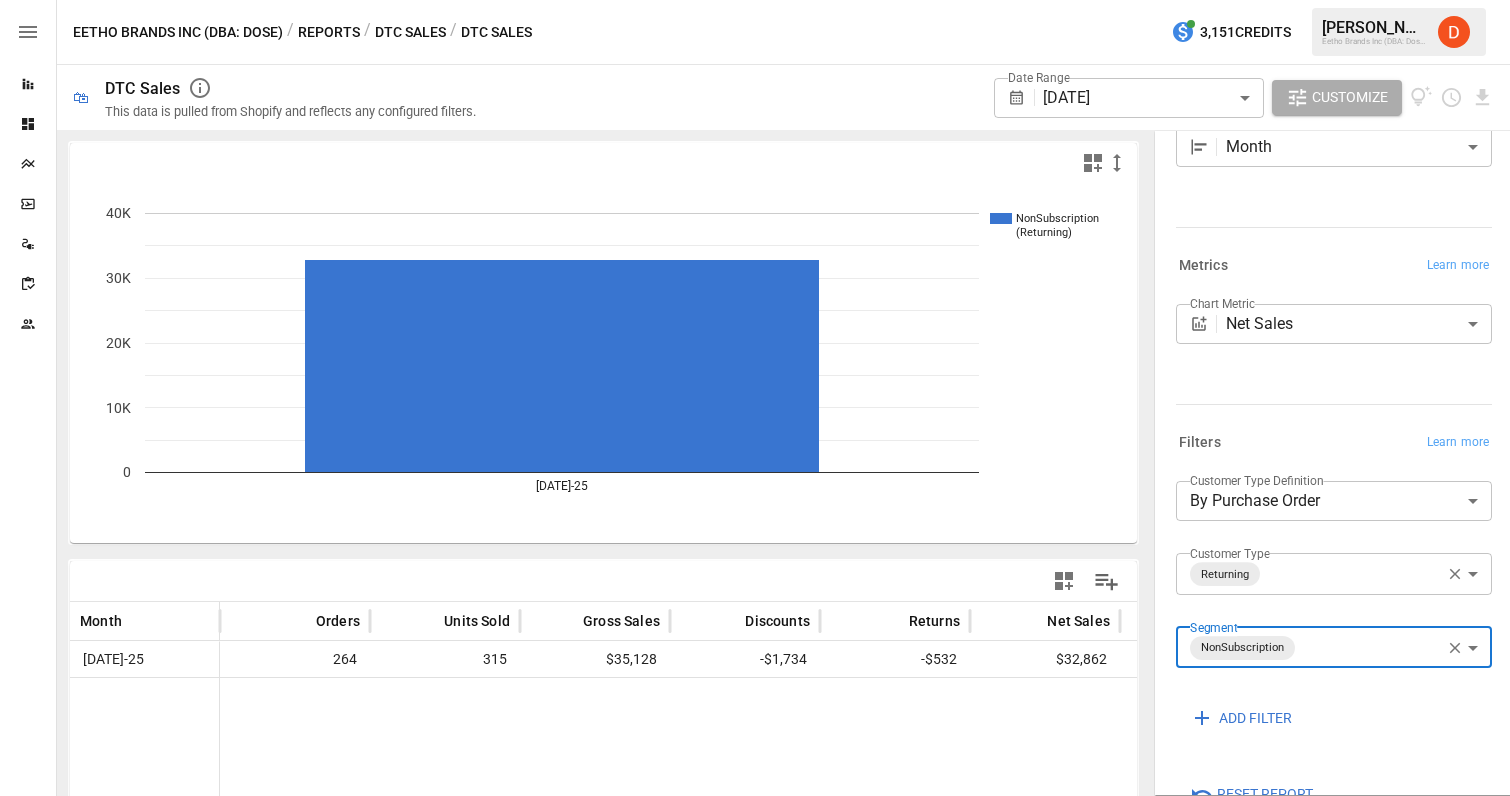 click on "**********" at bounding box center [755, 0] 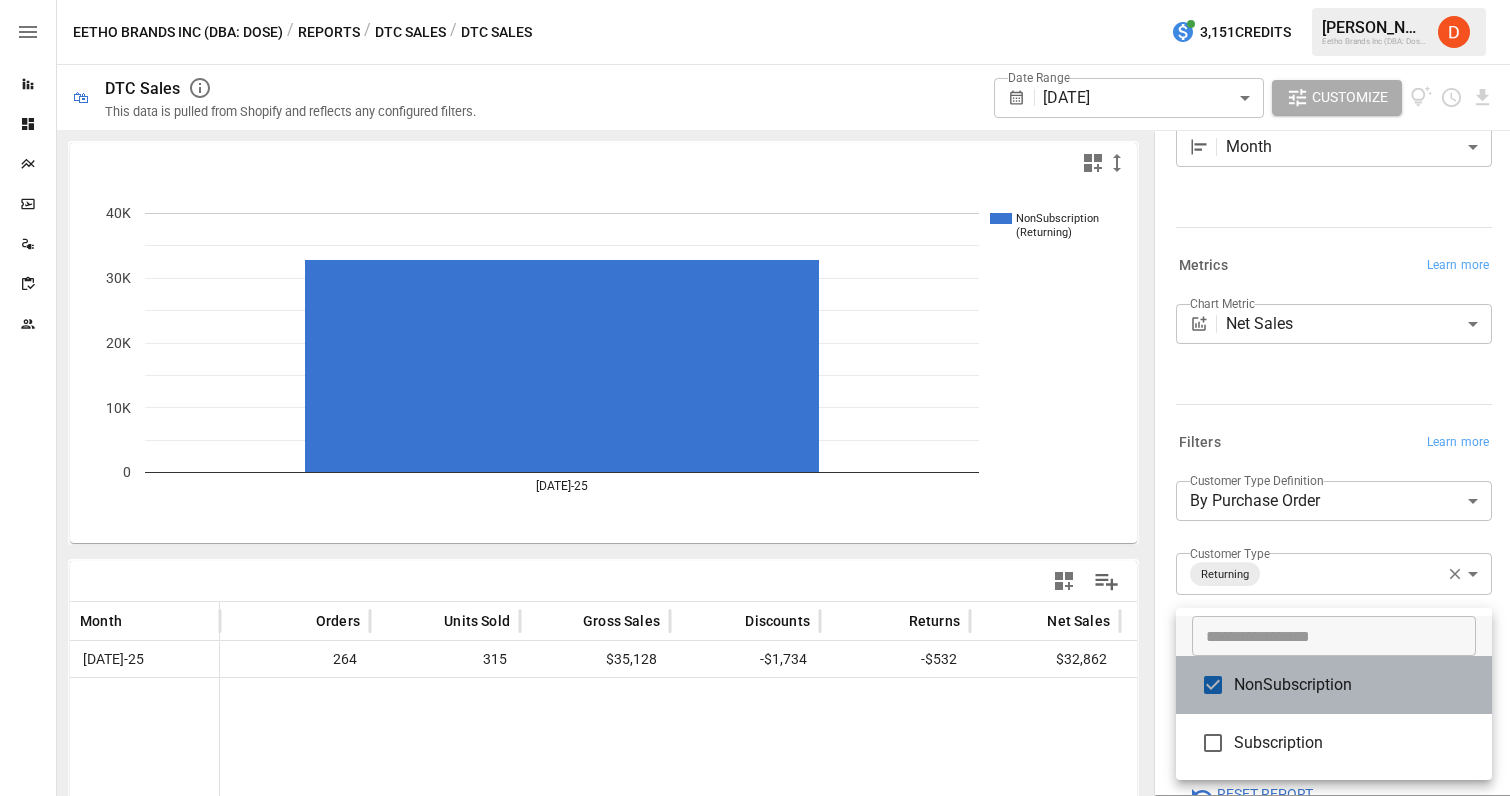 click on "NonSubscription" at bounding box center [1334, 685] 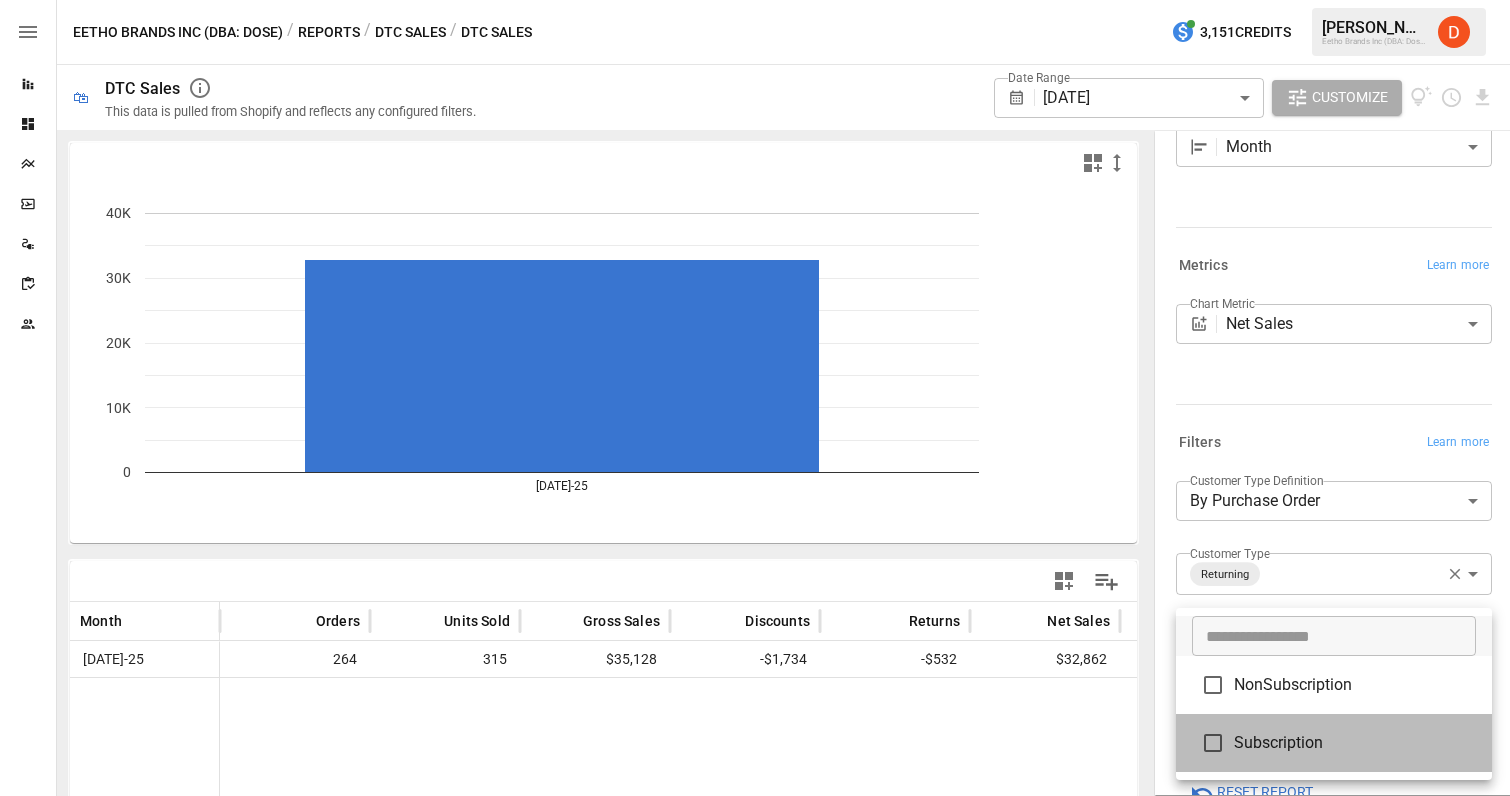 click on "Subscription" at bounding box center (1355, 743) 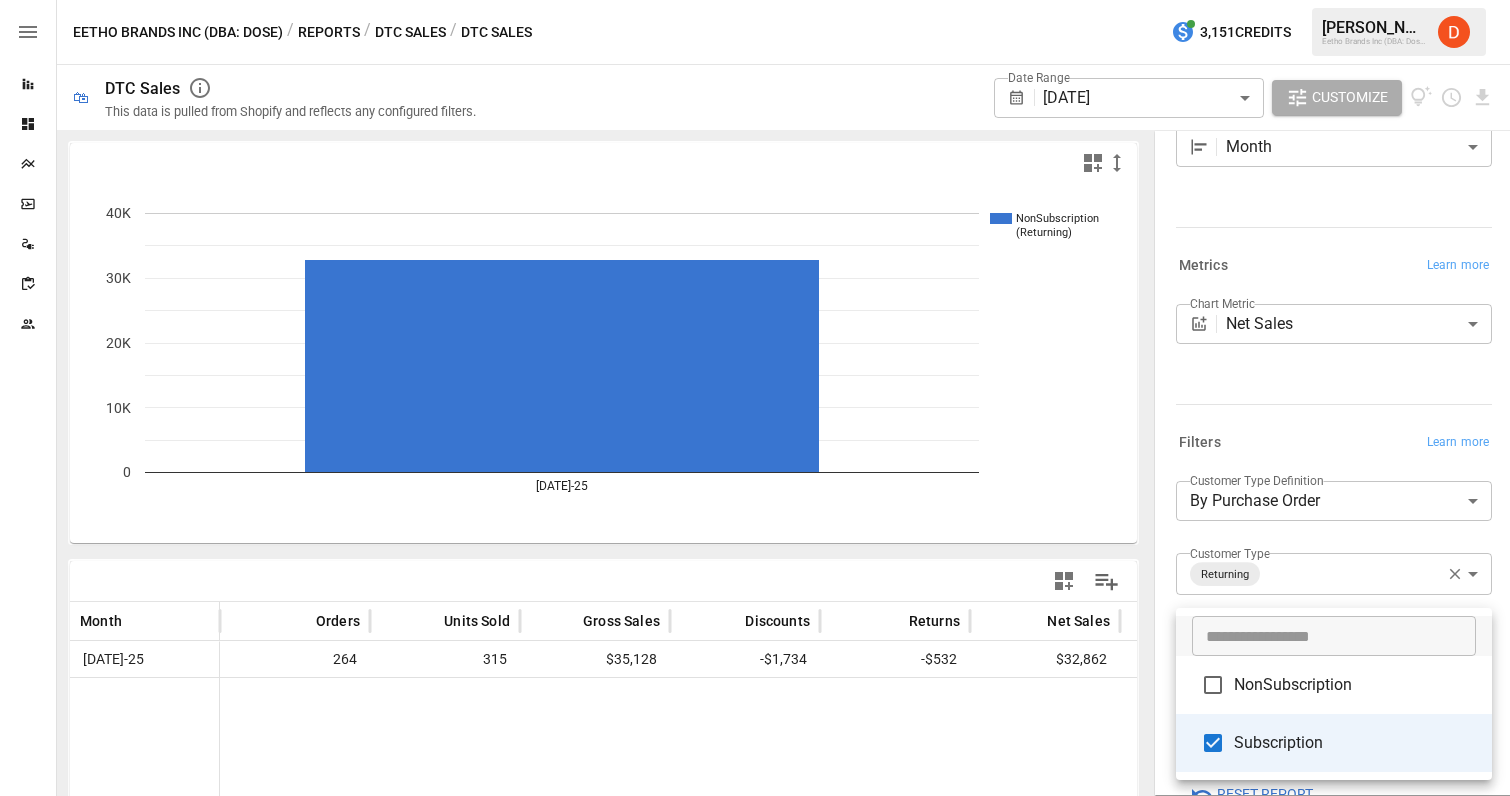 click at bounding box center (755, 398) 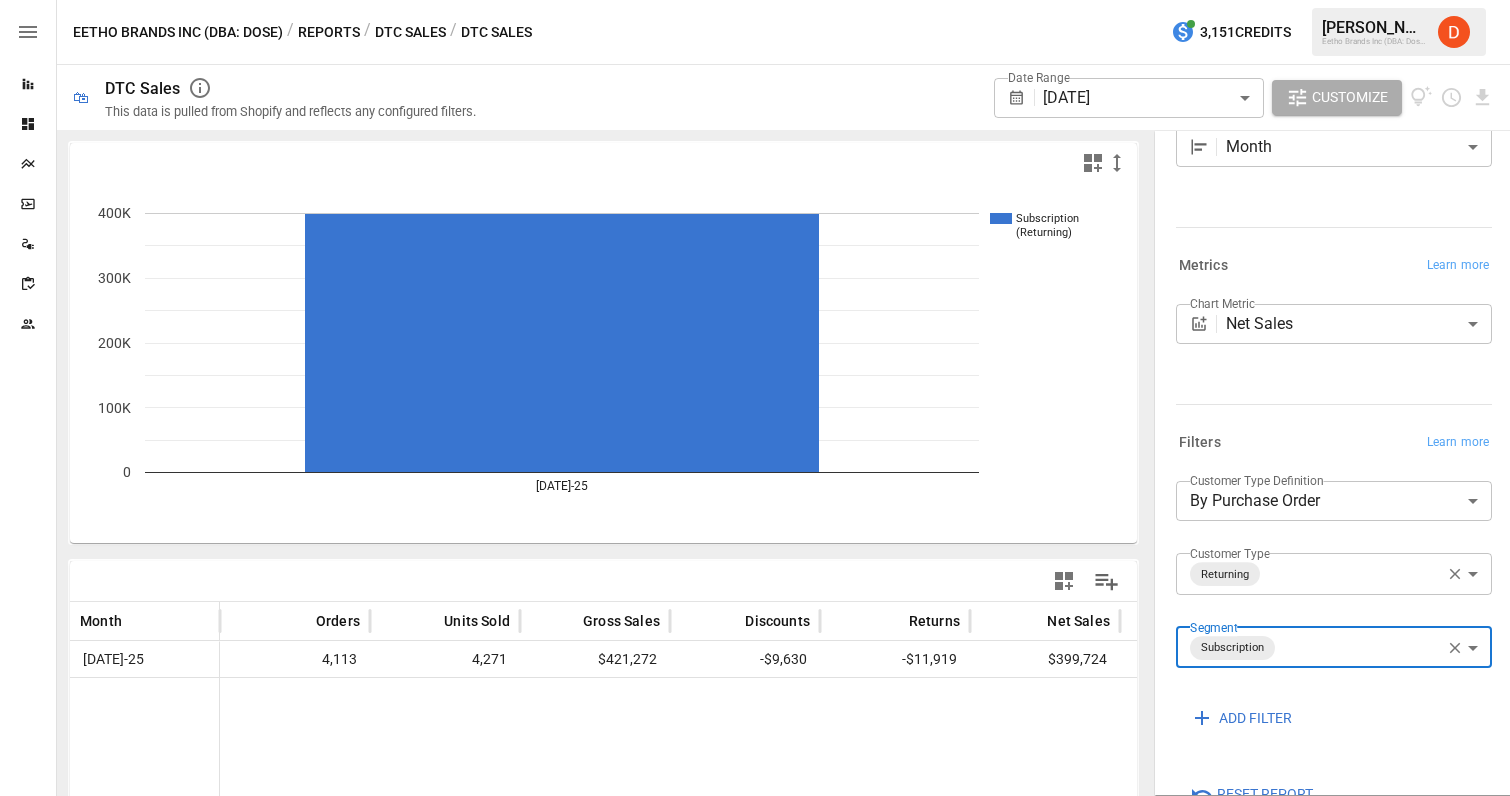 click 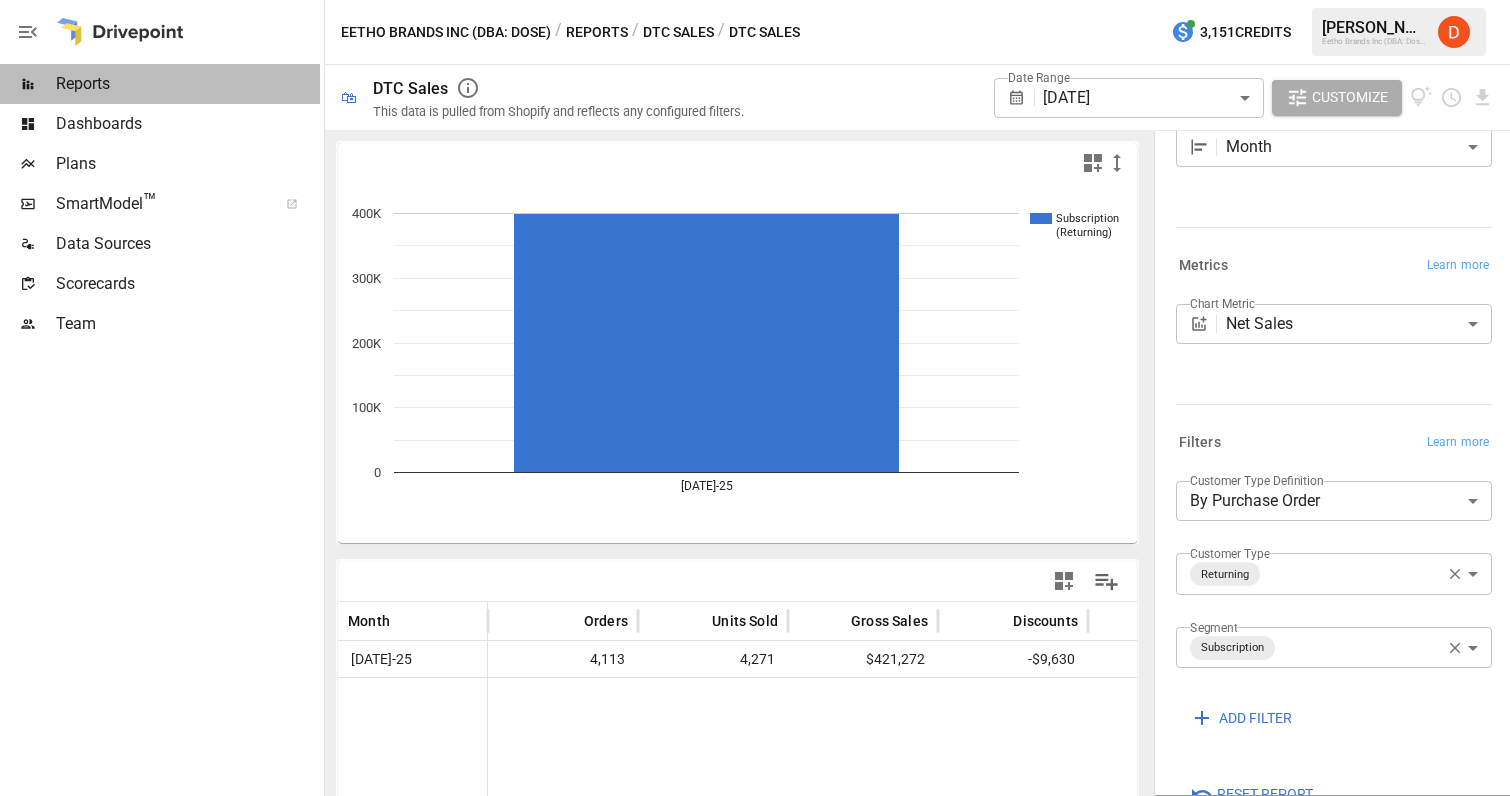 click on "Reports" at bounding box center (188, 84) 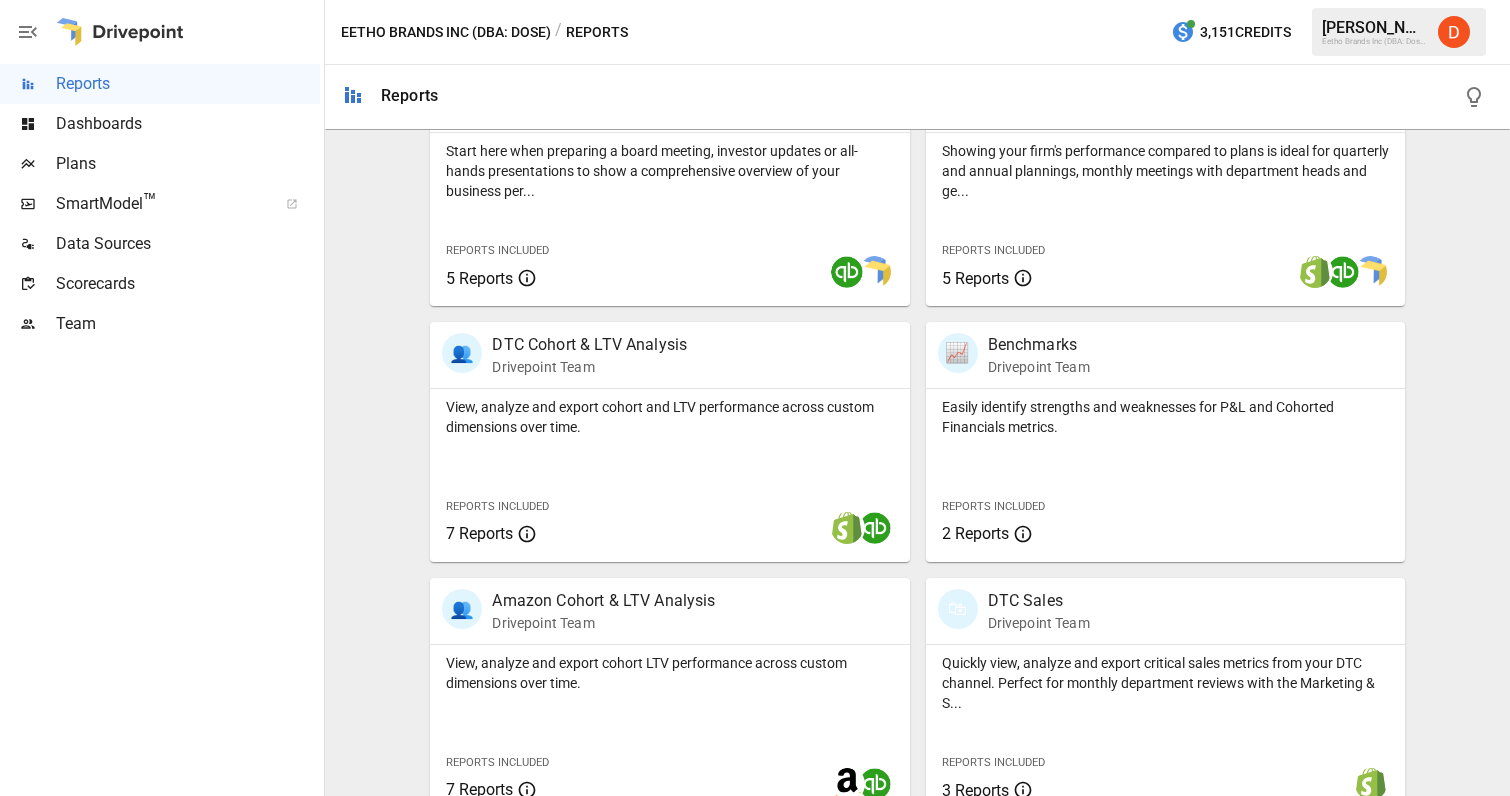 scroll, scrollTop: 1008, scrollLeft: 0, axis: vertical 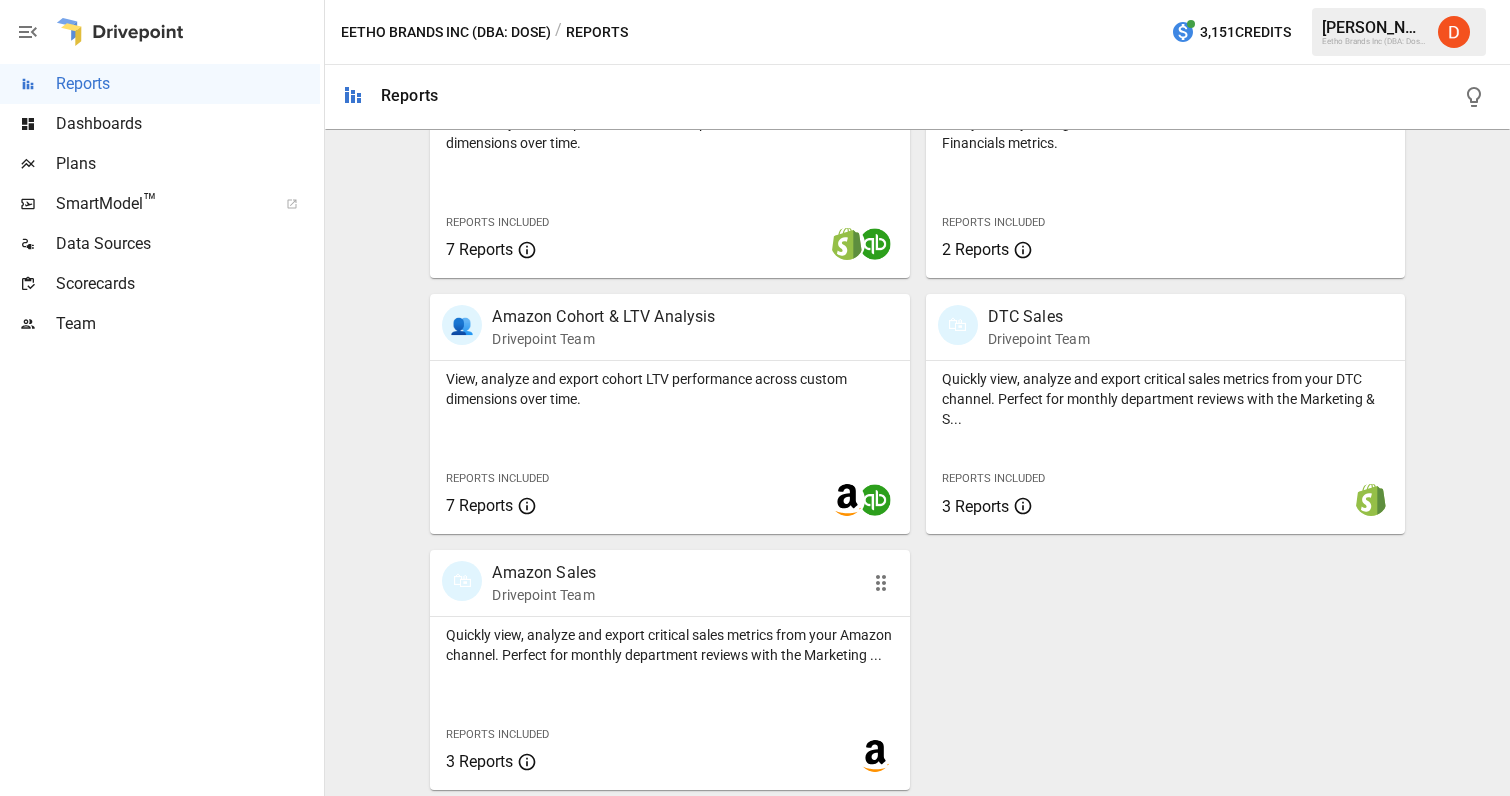 click on "Amazon Sales" at bounding box center [544, 573] 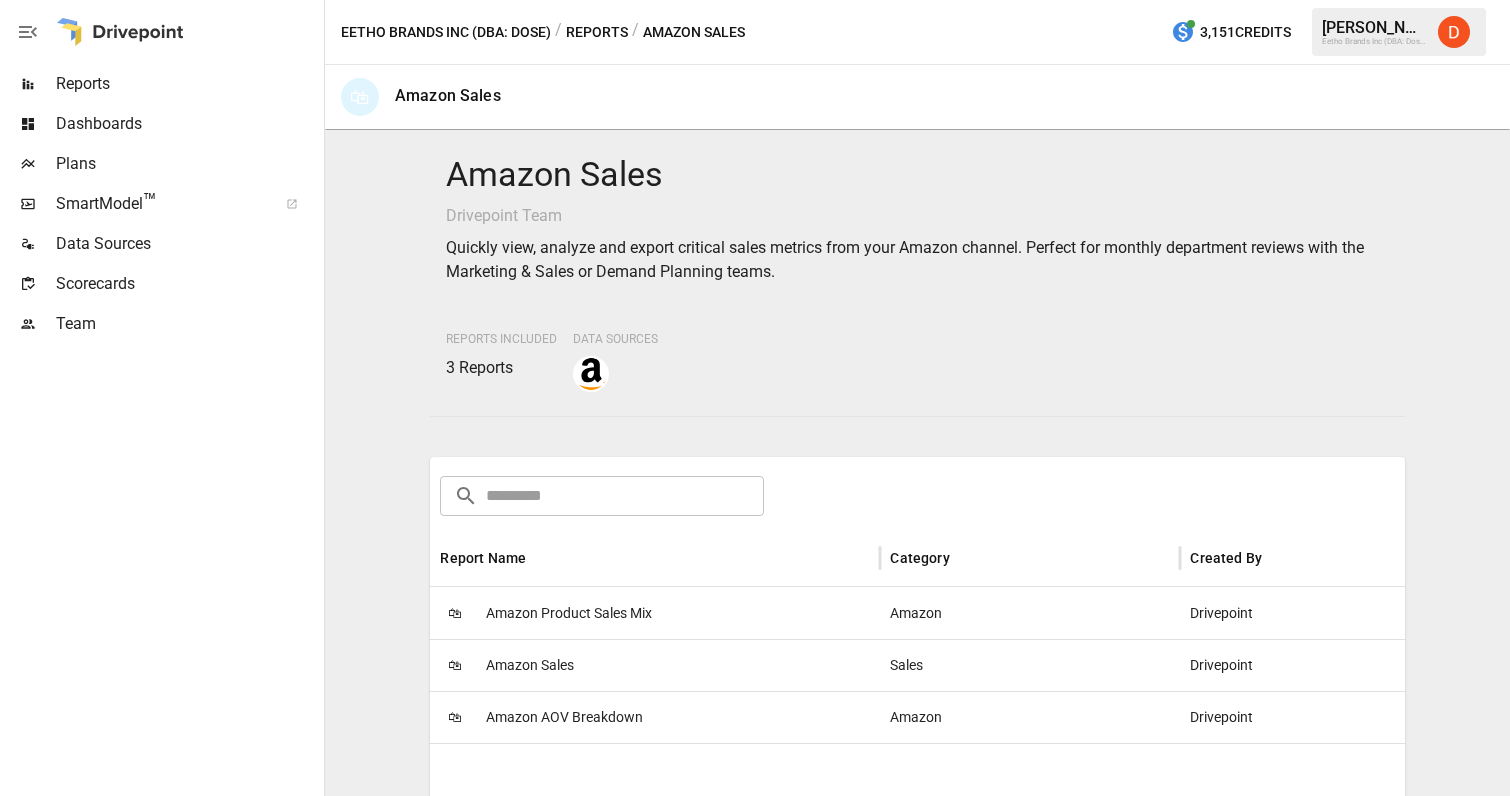 click on "Amazon Sales" at bounding box center [530, 665] 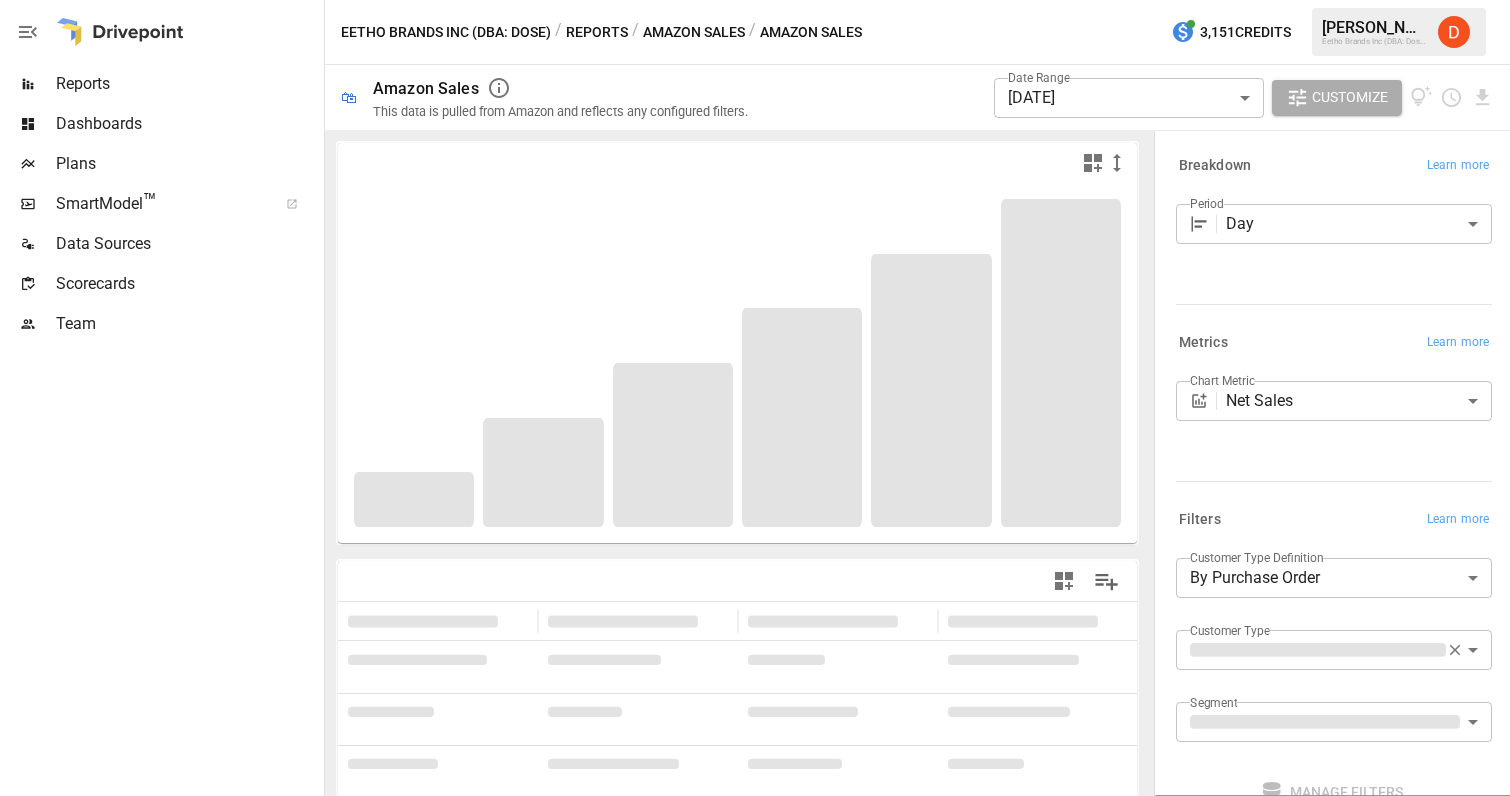 click 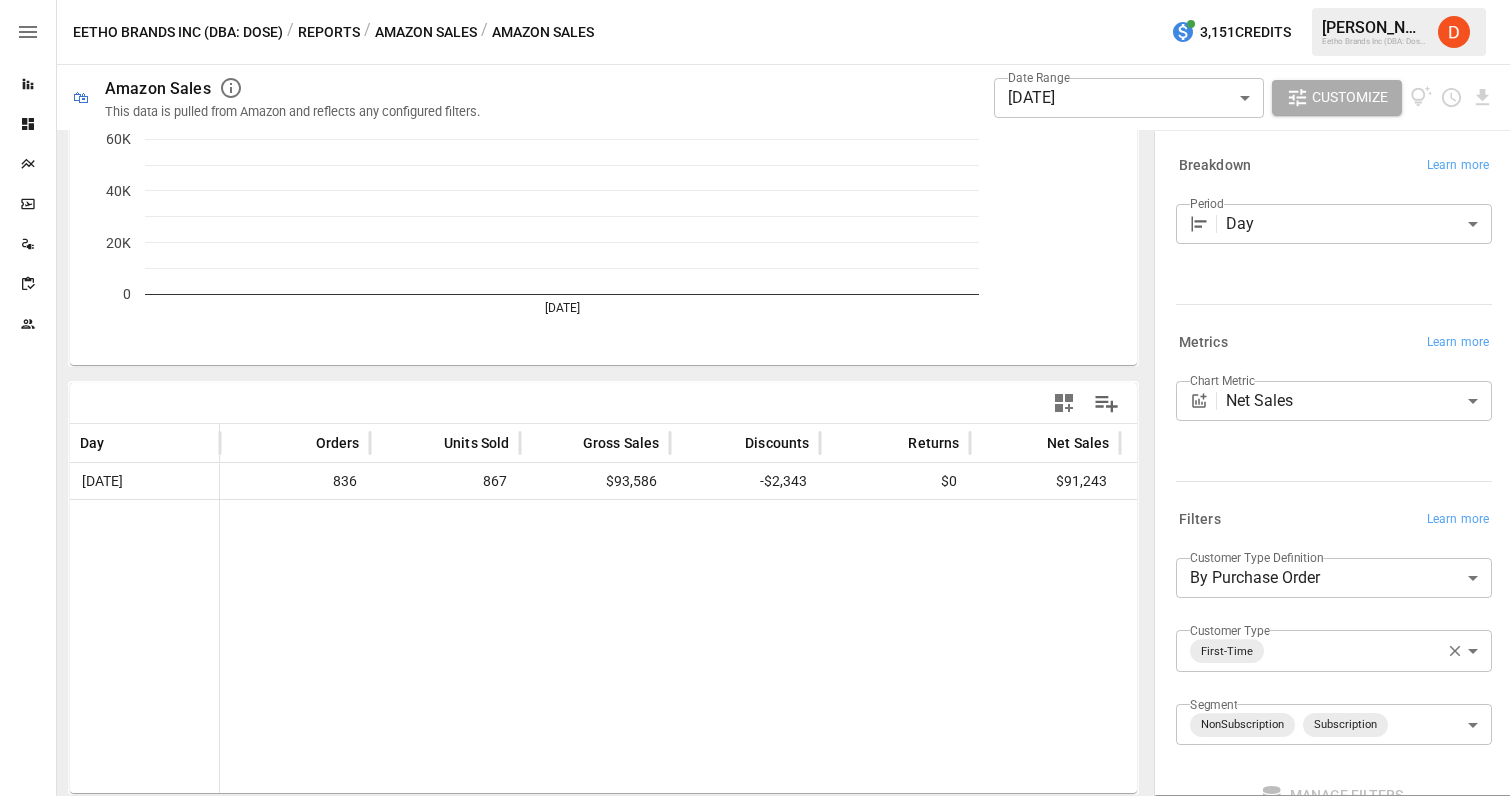 scroll, scrollTop: 0, scrollLeft: 0, axis: both 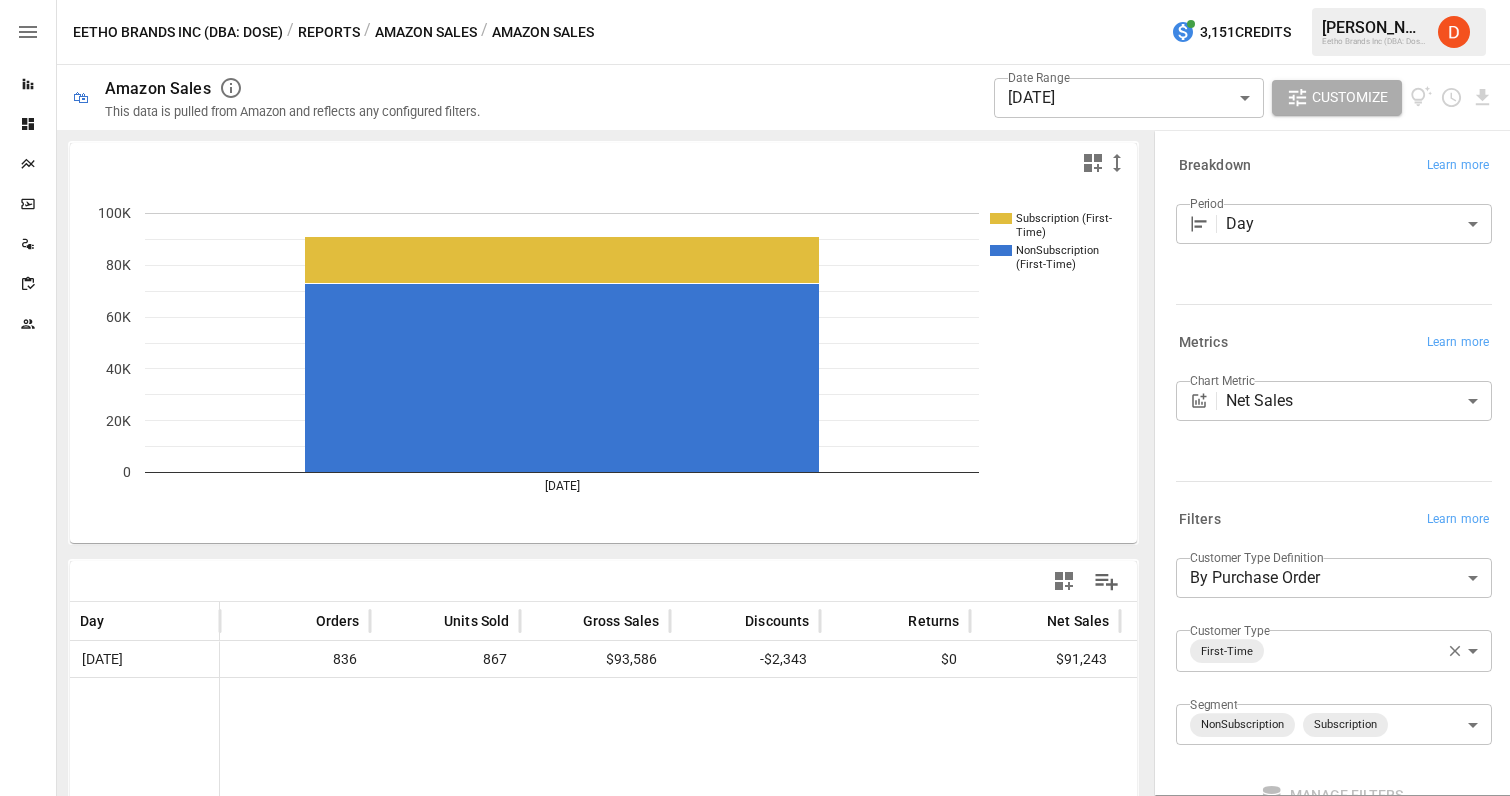 click on "**********" at bounding box center [755, 0] 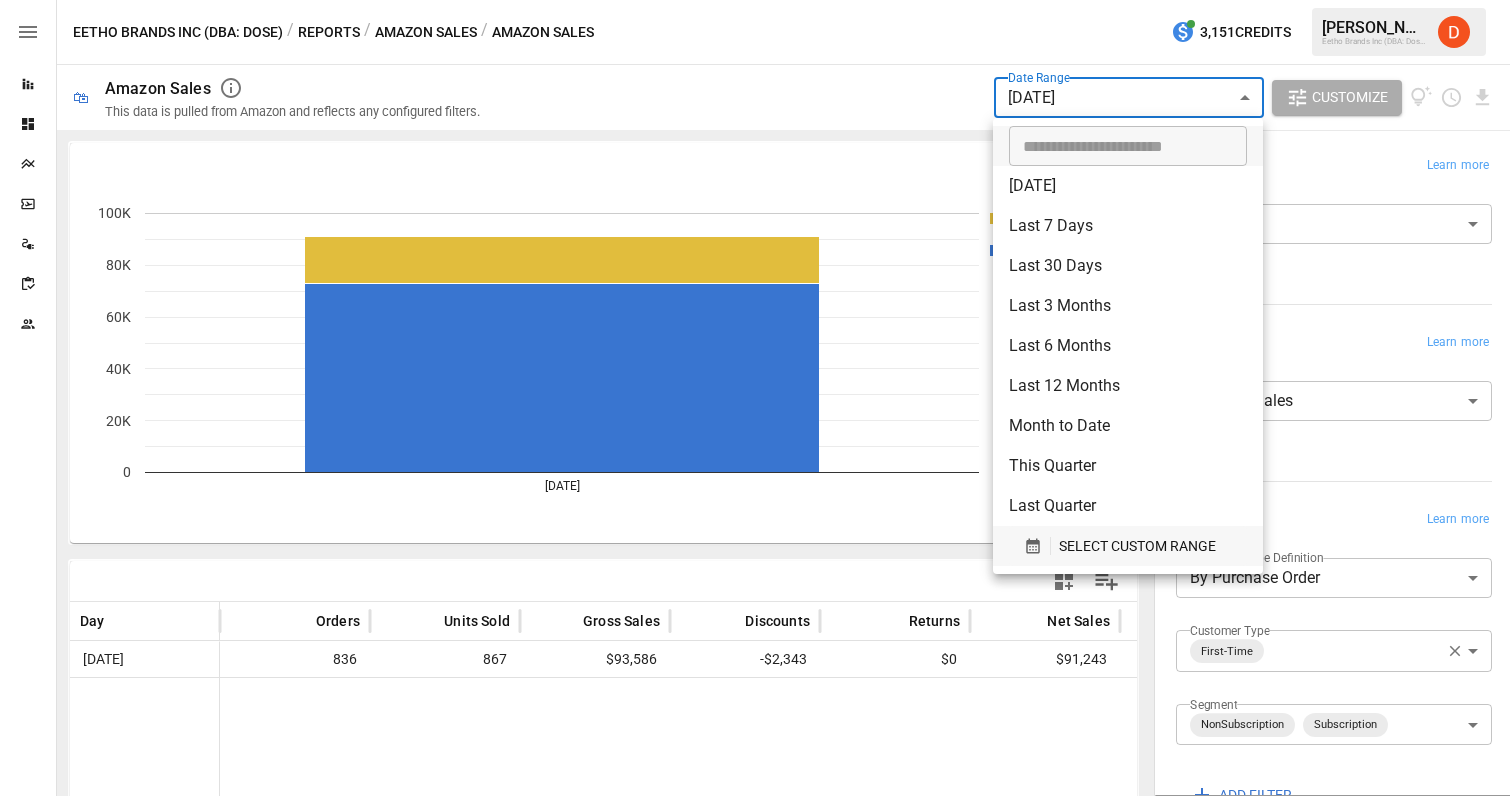 click 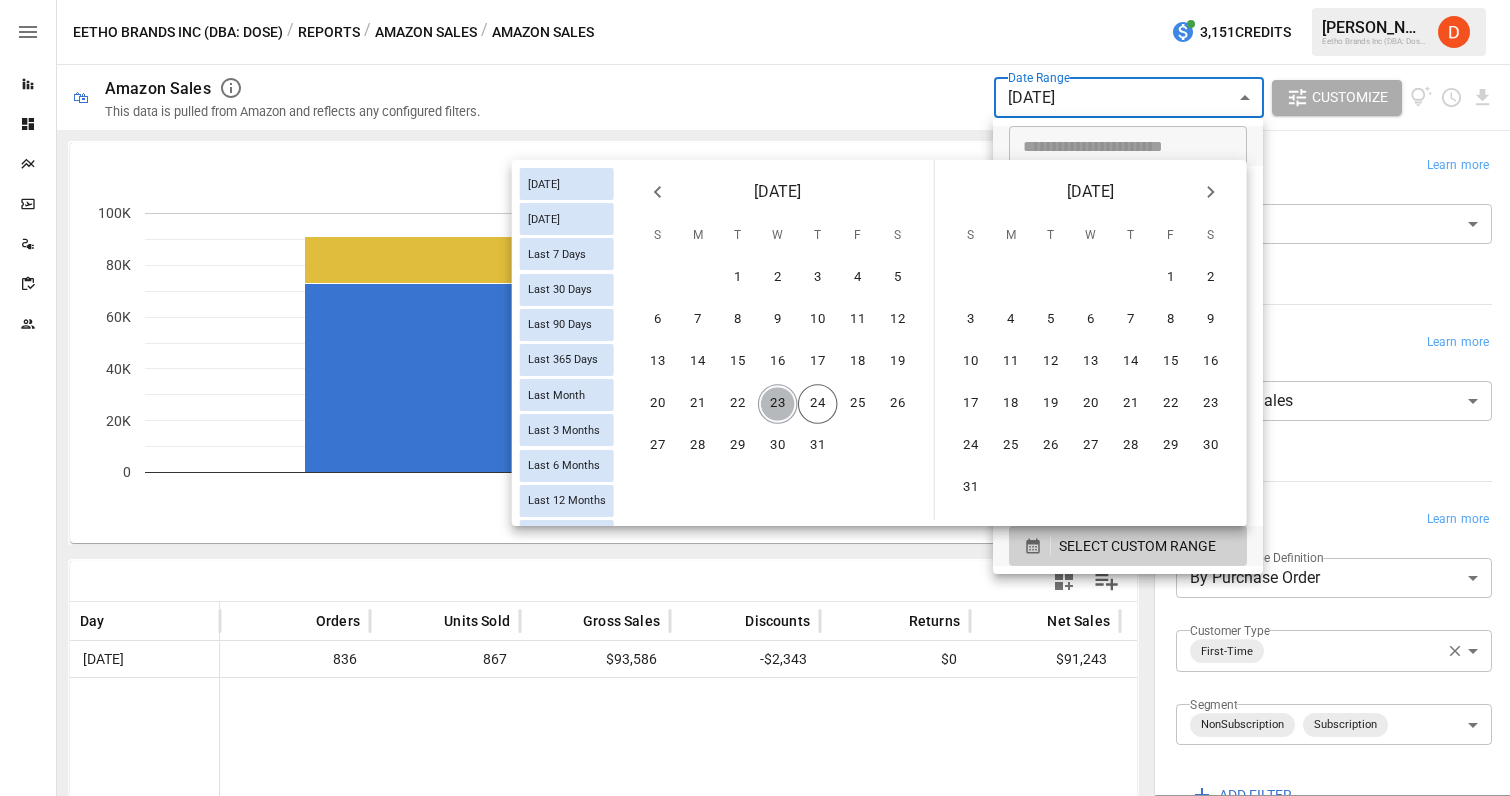 click on "23" at bounding box center (778, 404) 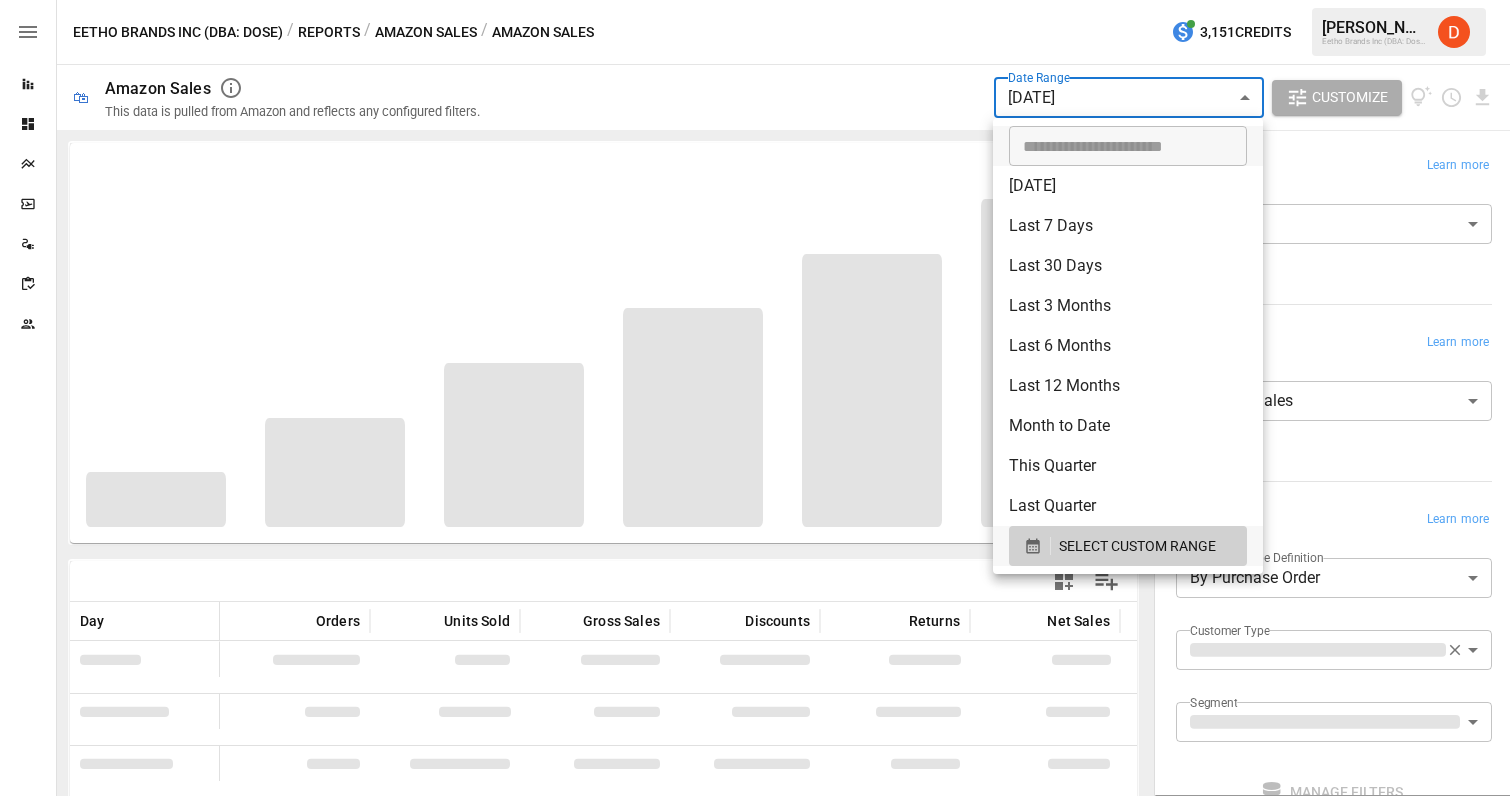 click at bounding box center [755, 398] 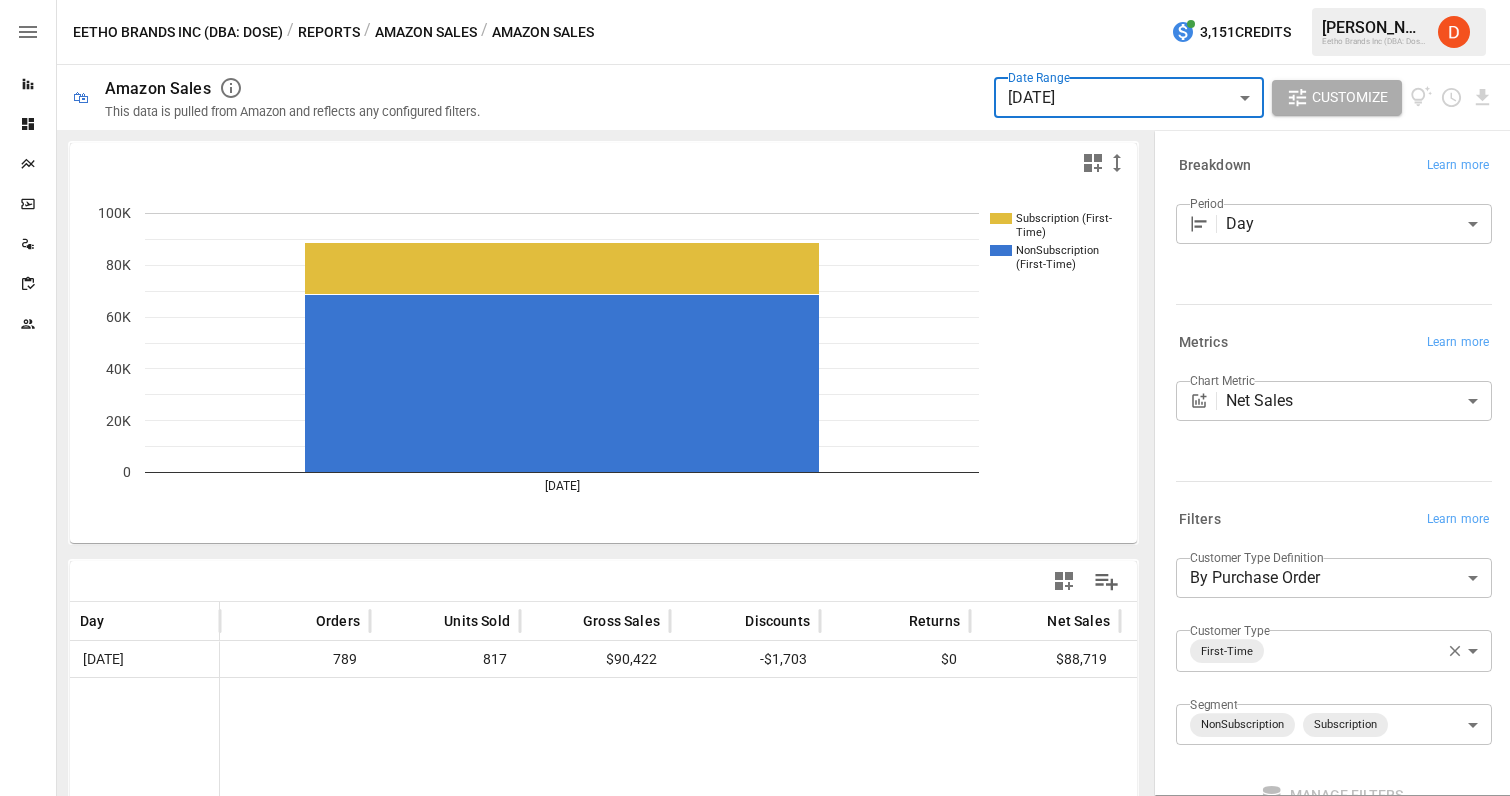 click on "**********" at bounding box center [755, 0] 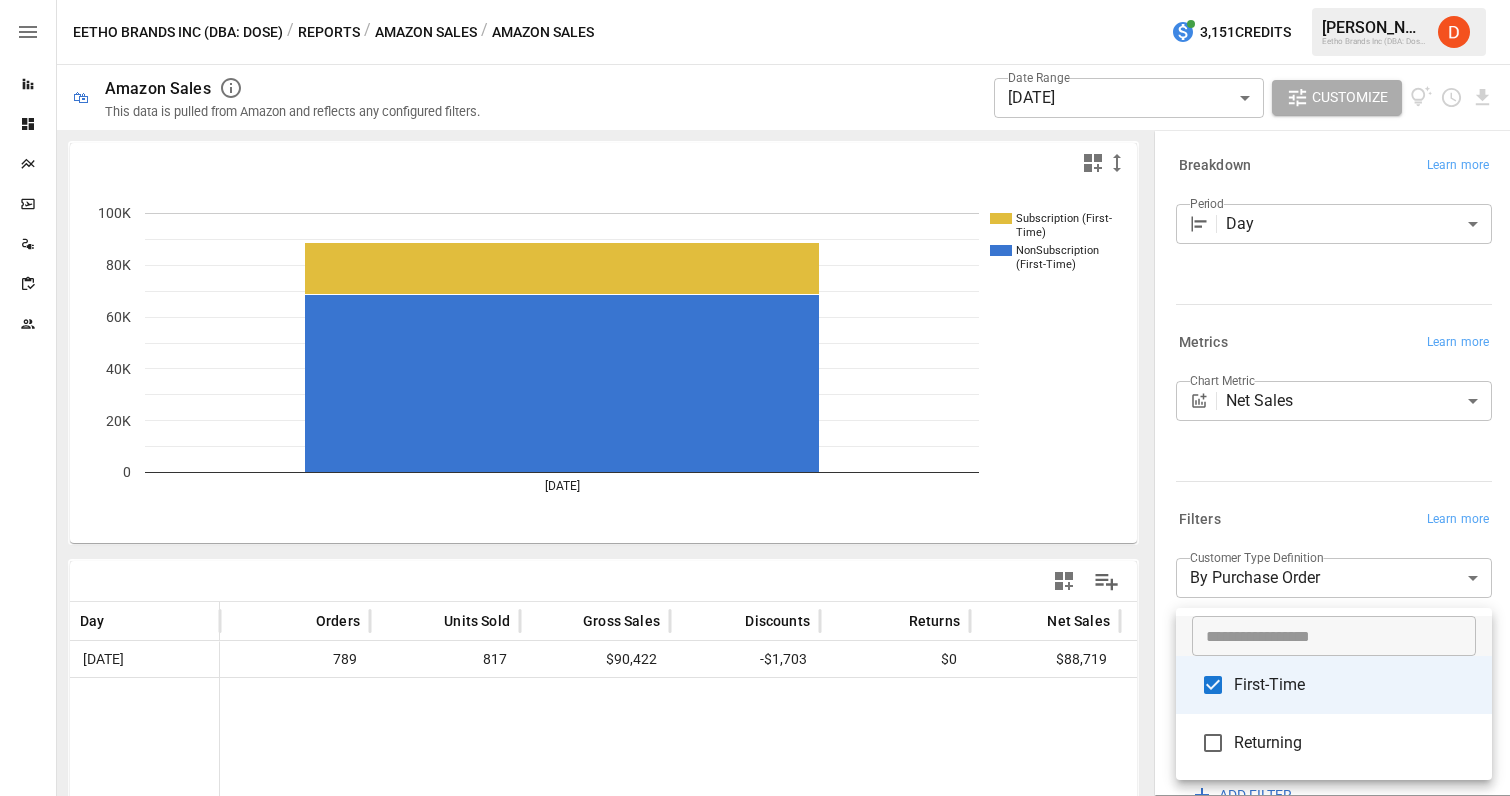 click at bounding box center [755, 398] 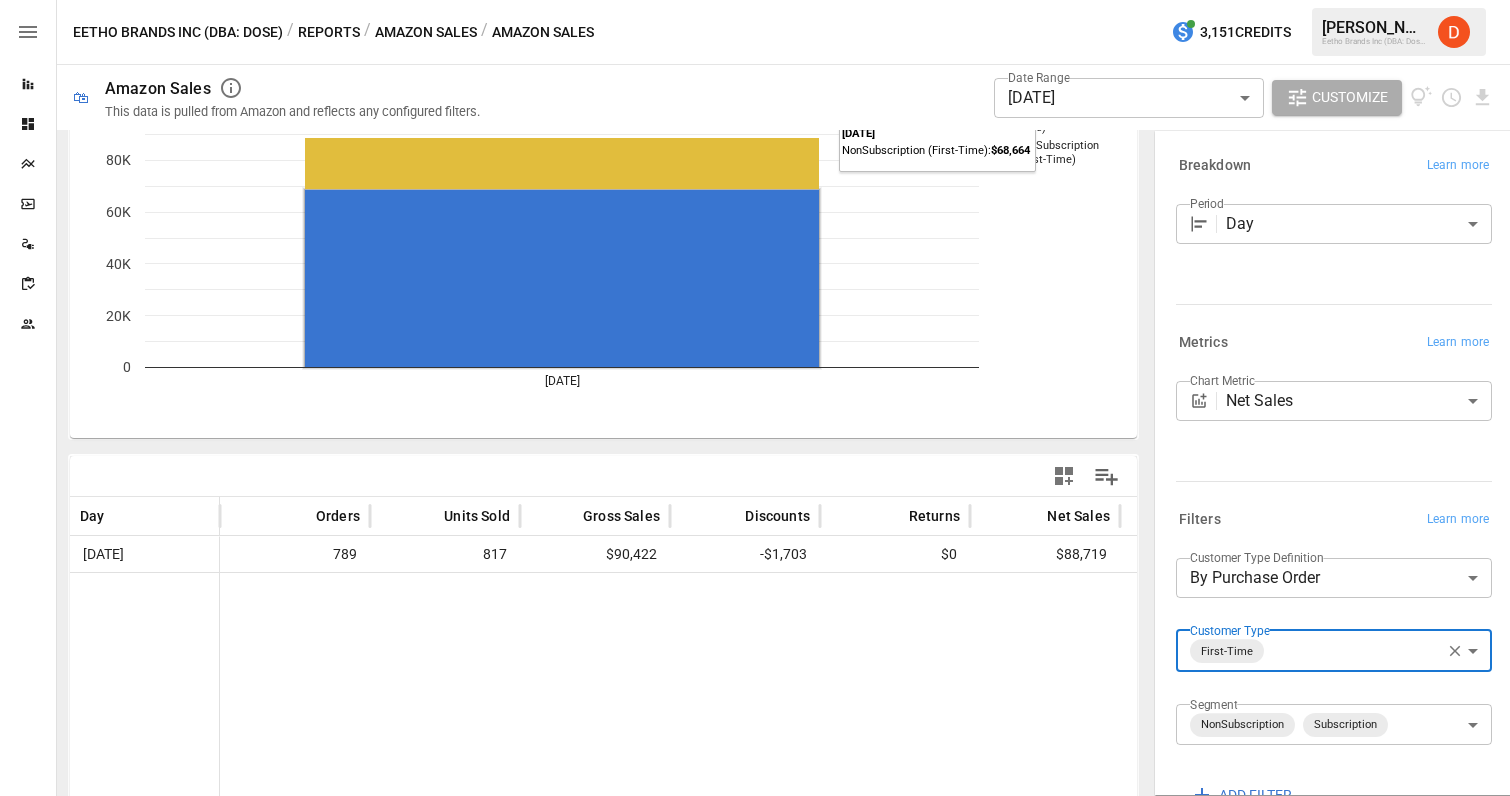 scroll, scrollTop: 113, scrollLeft: 0, axis: vertical 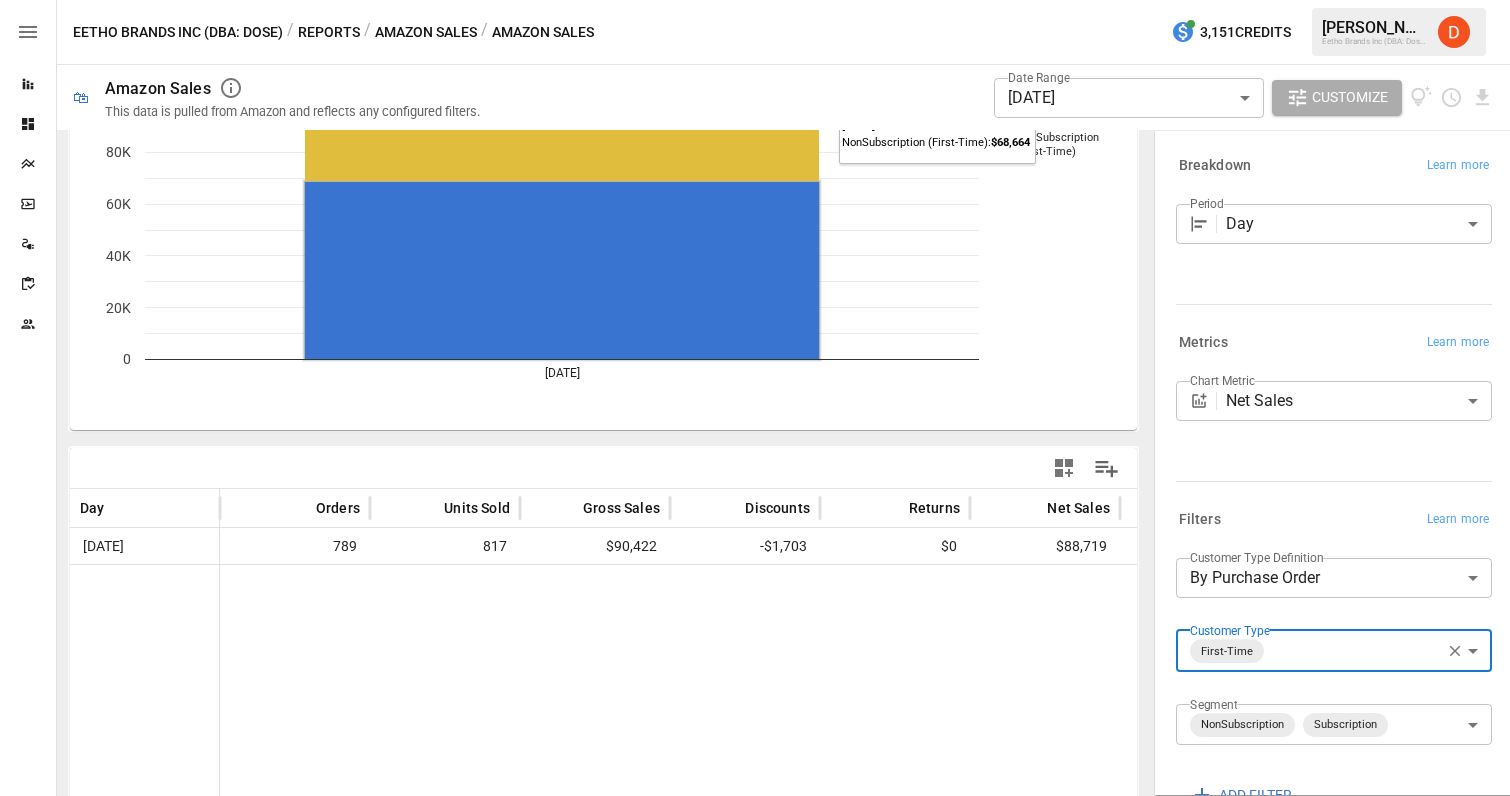 click at bounding box center (1270, 711) 